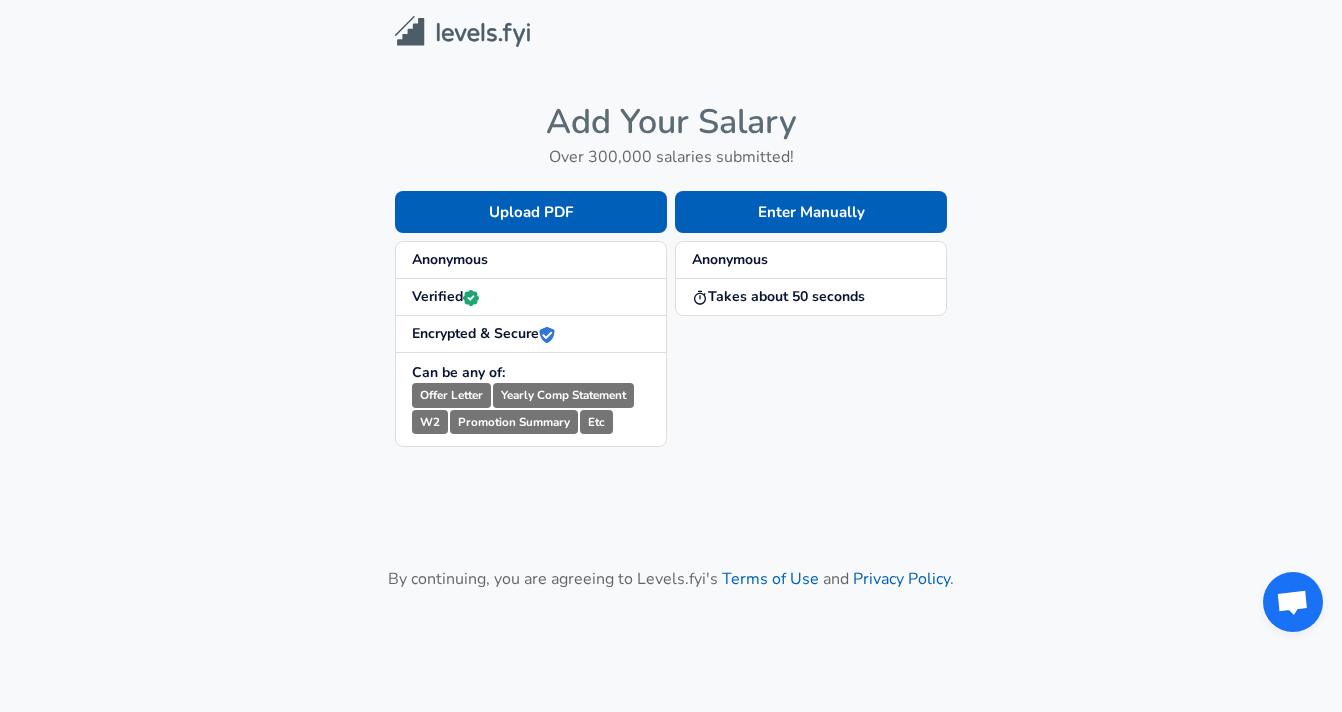 scroll, scrollTop: 0, scrollLeft: 0, axis: both 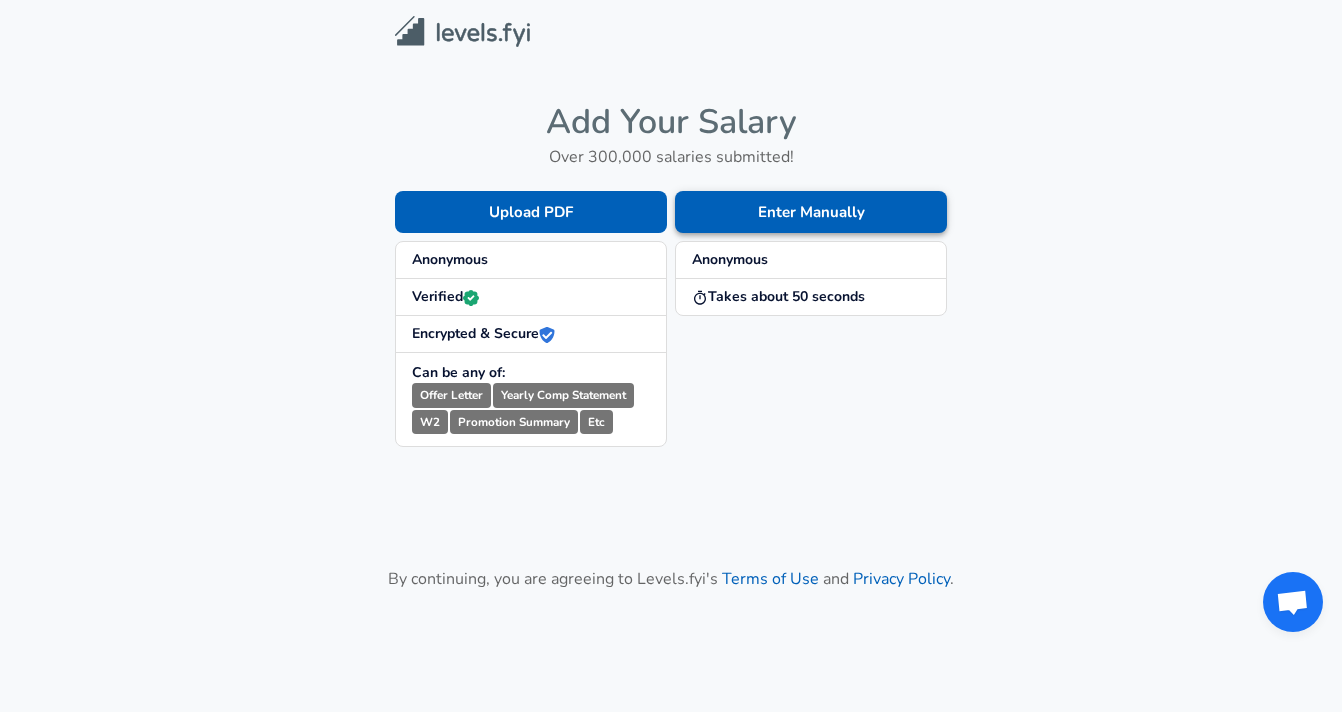 click on "Enter Manually" at bounding box center (811, 212) 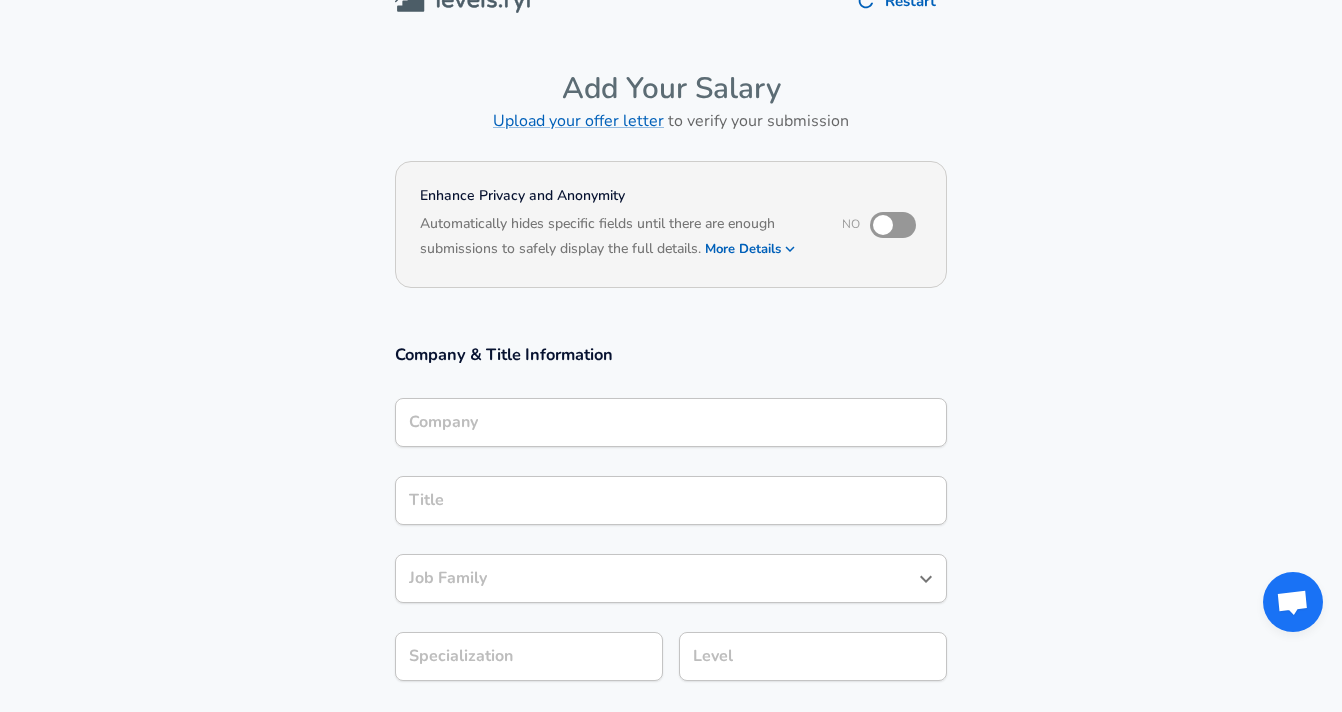 scroll, scrollTop: 0, scrollLeft: 0, axis: both 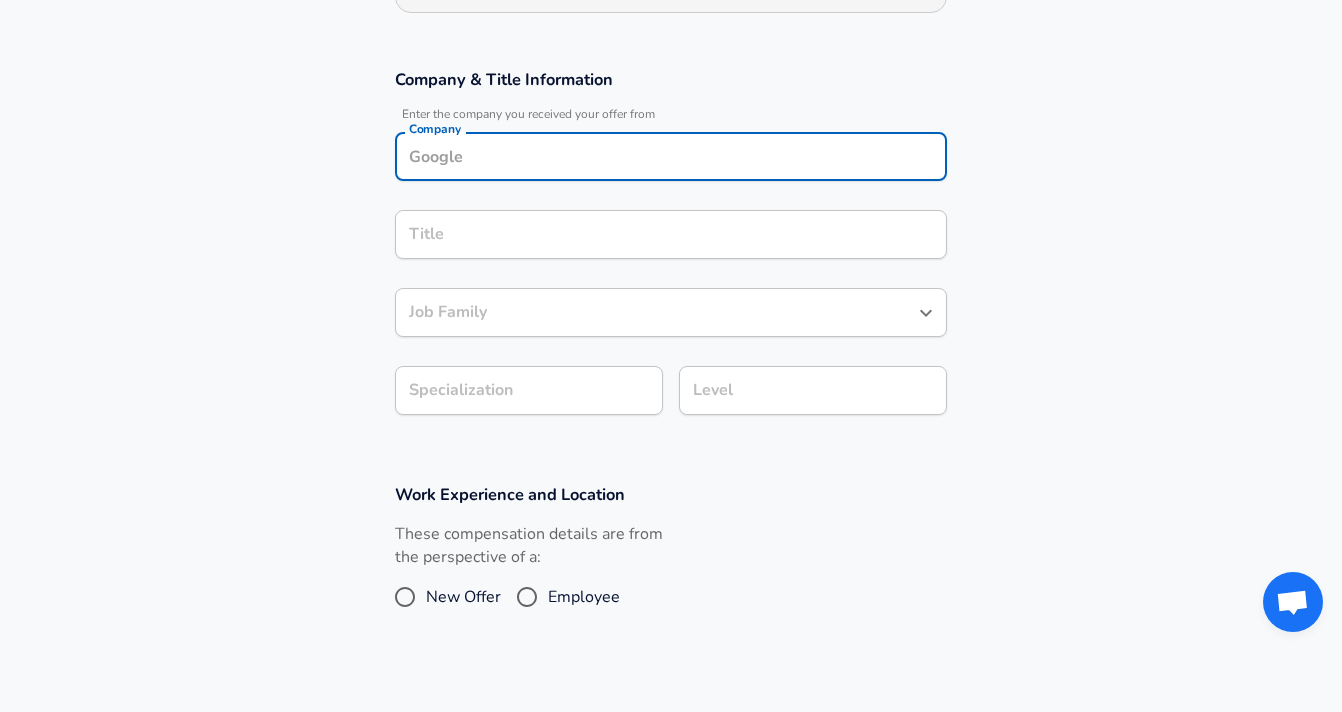 click on "Company" at bounding box center (671, 156) 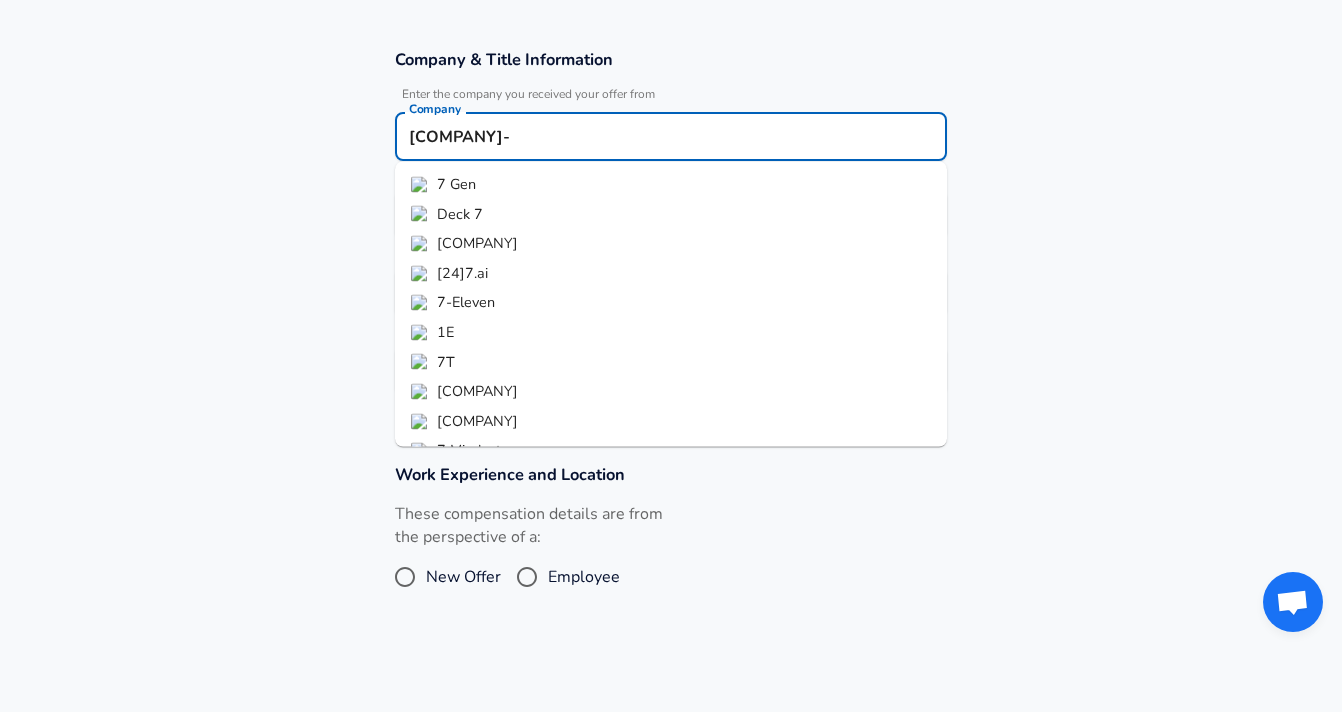 click on "7 Gen" at bounding box center (456, 184) 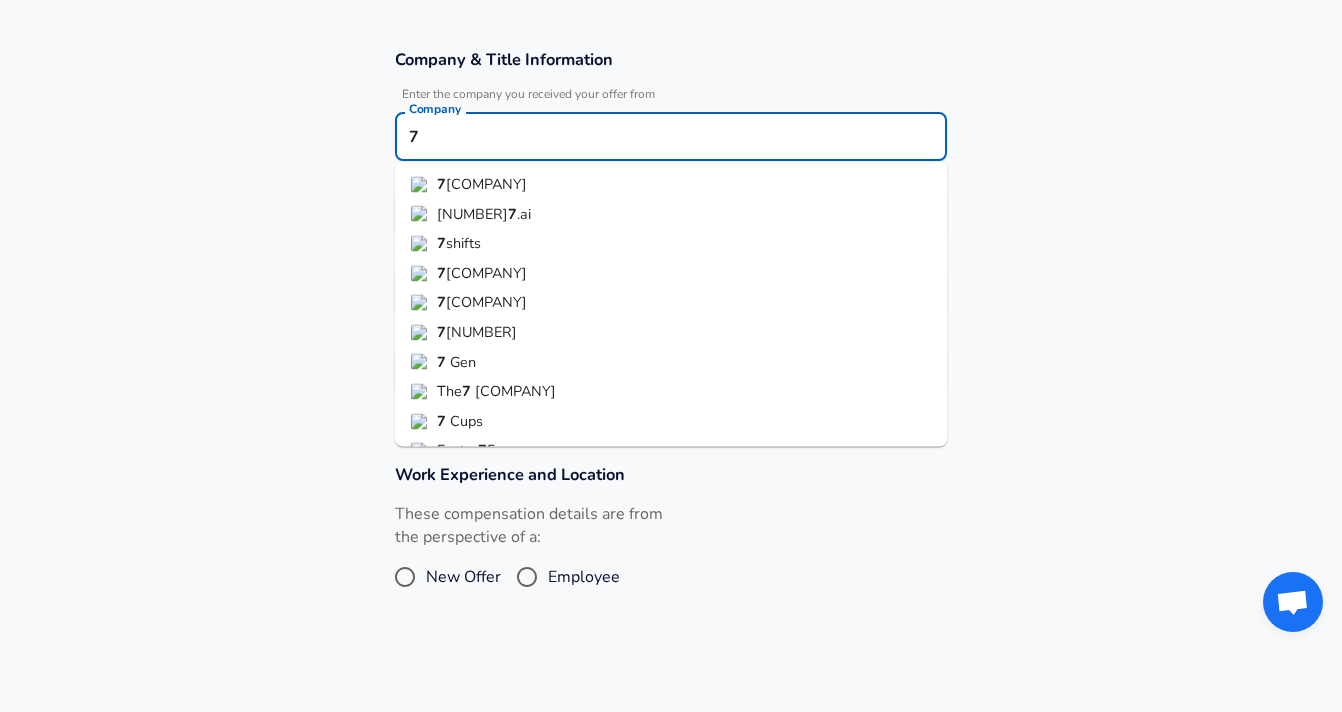 click on "[COMPANY]" at bounding box center [486, 184] 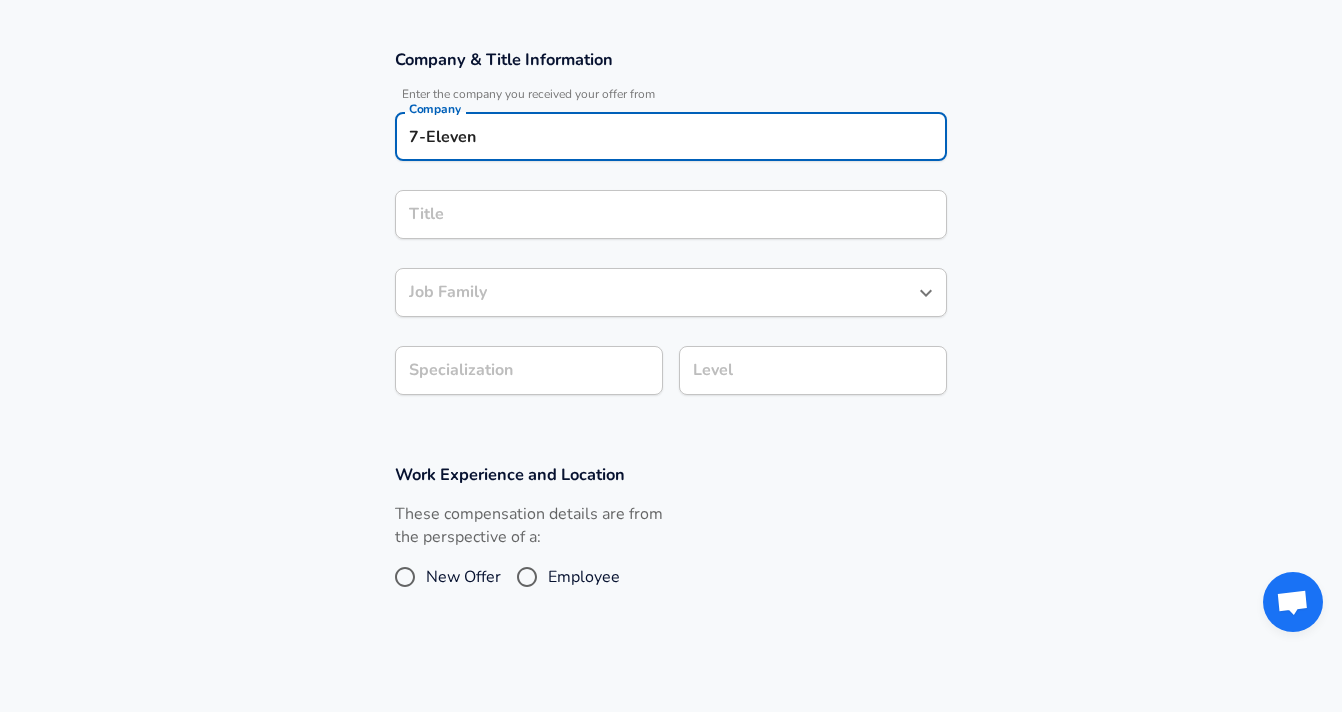 type on "7-Eleven" 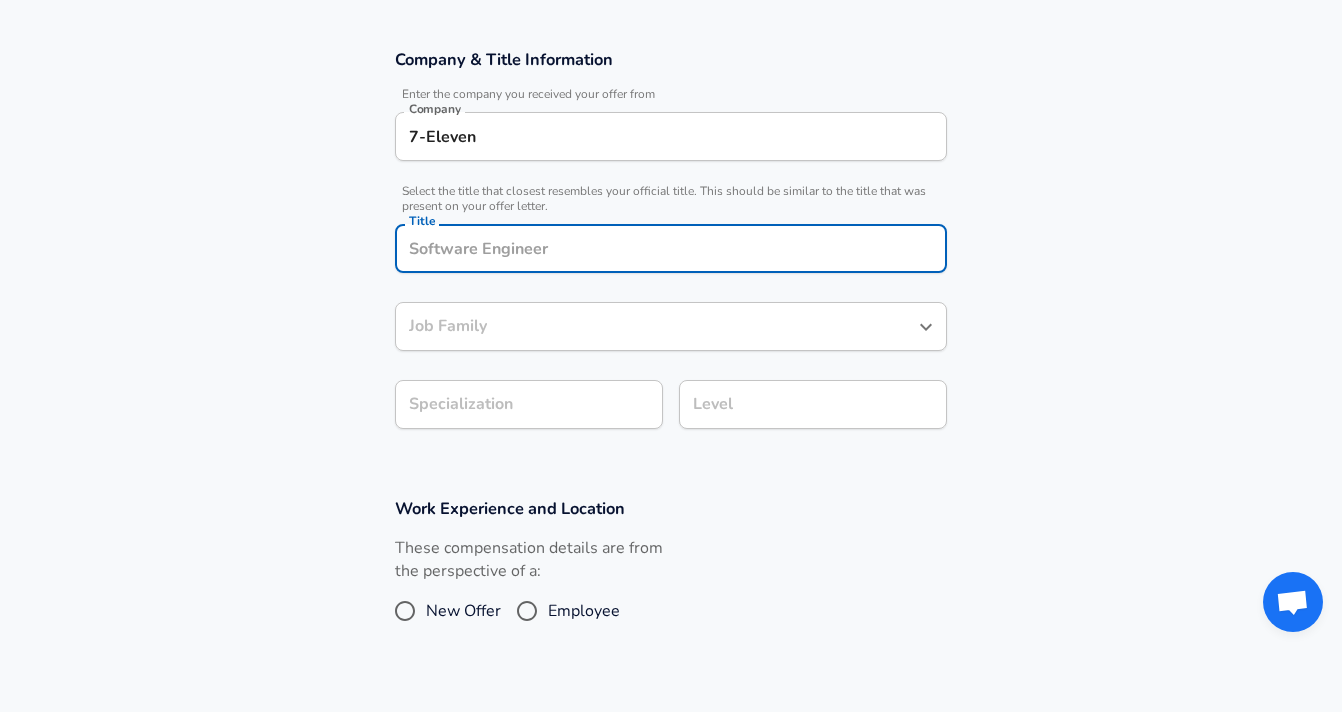 scroll, scrollTop: 371, scrollLeft: 0, axis: vertical 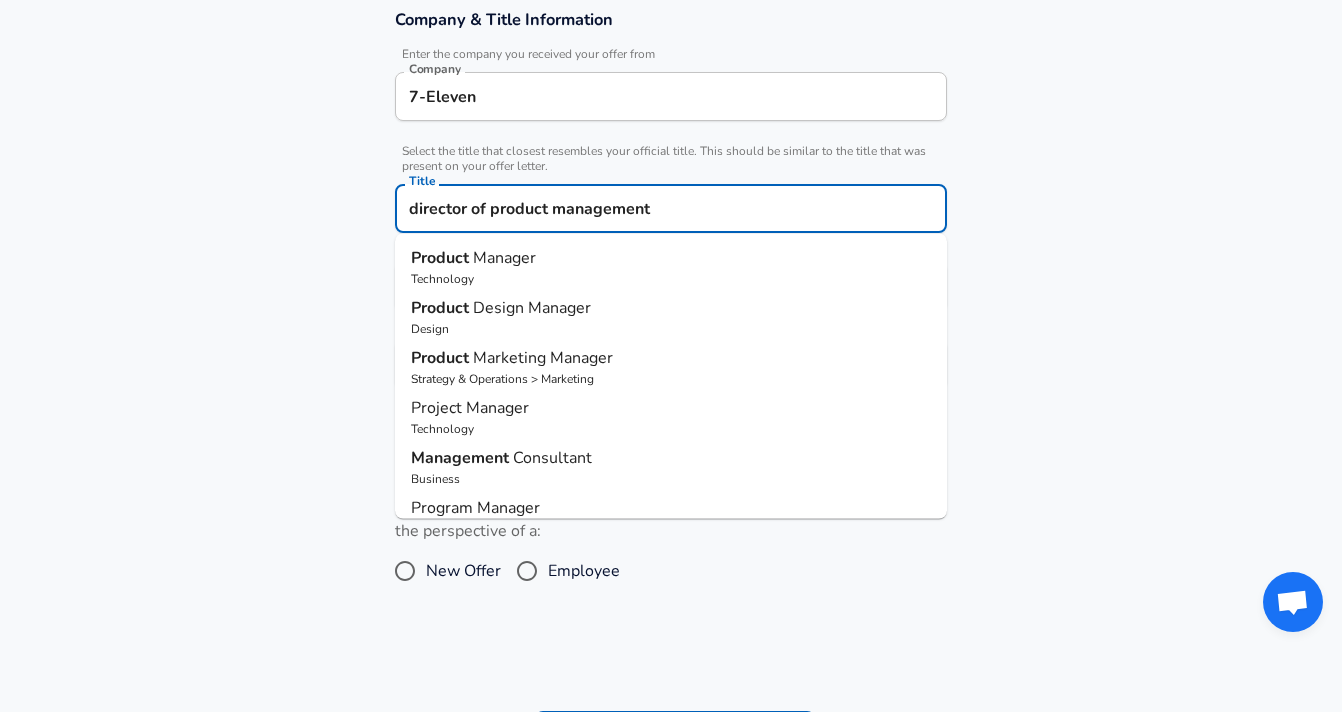 click on "Manager" at bounding box center [504, 258] 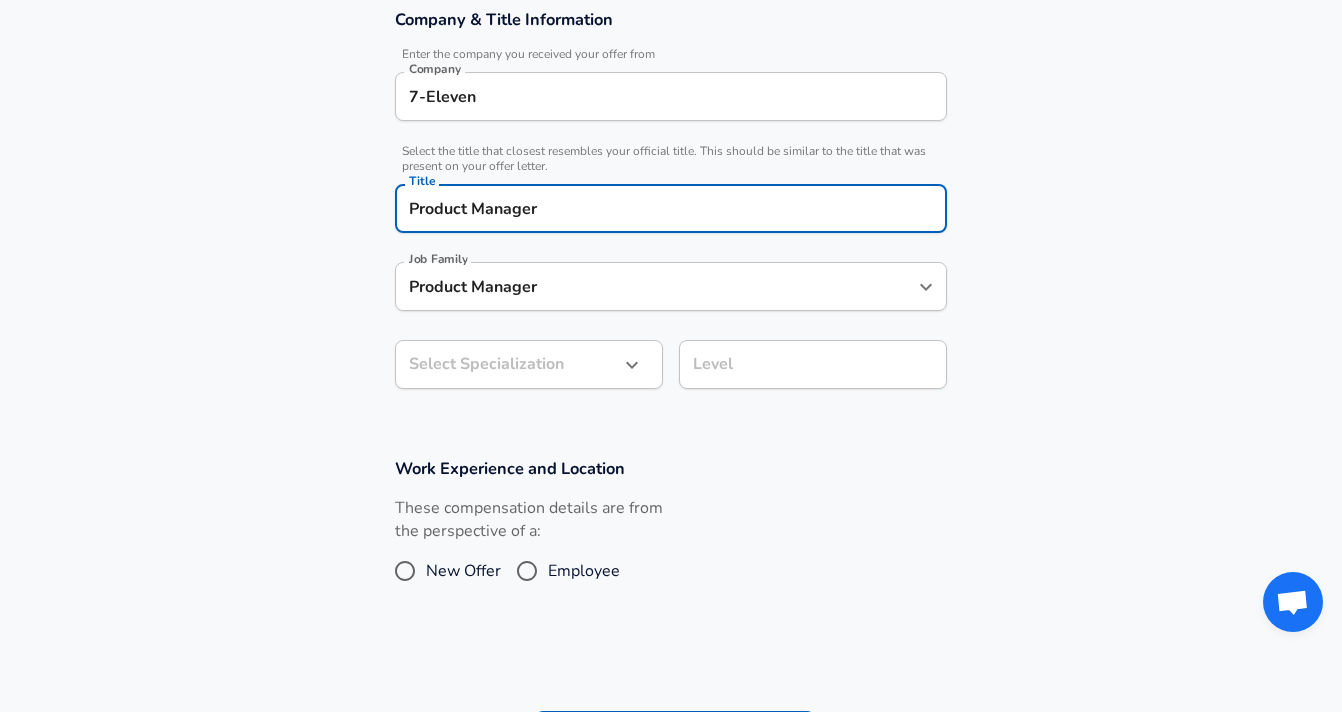 type on "Product Manager" 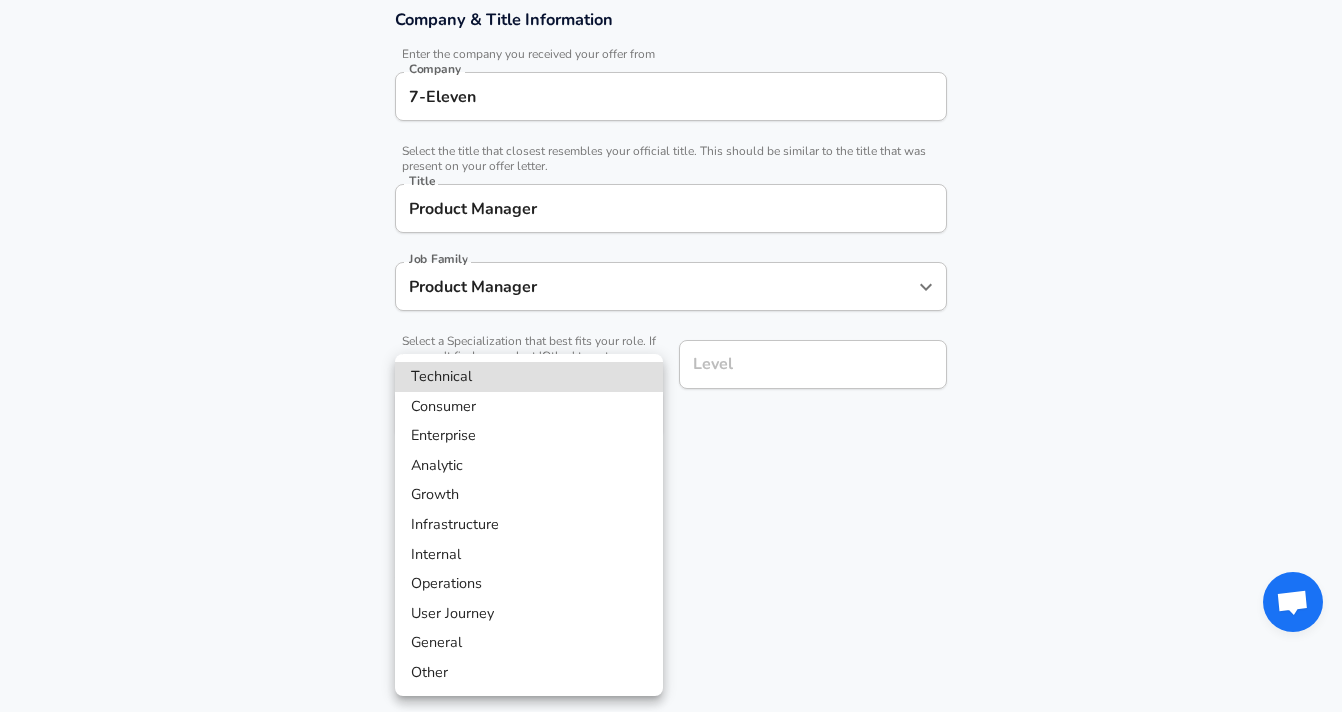 scroll, scrollTop: 431, scrollLeft: 0, axis: vertical 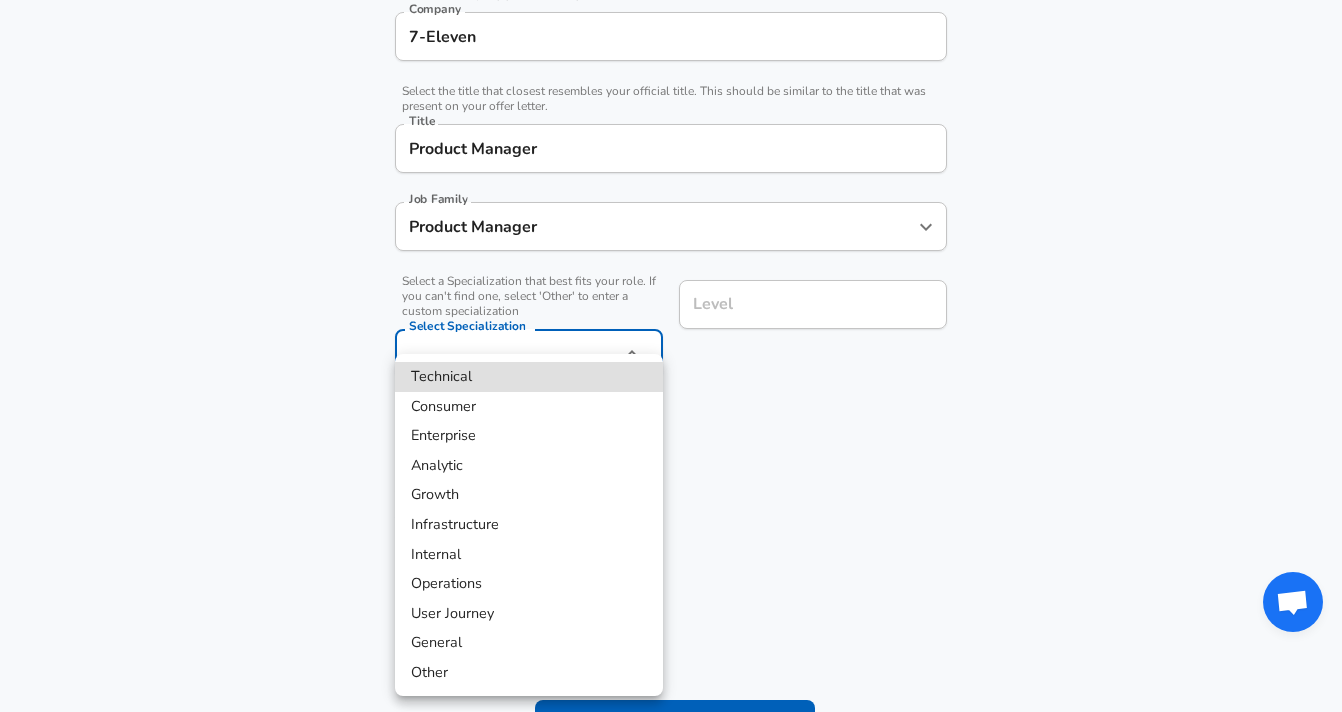 click on "Restart Add Your Salary Upload your offer letter   to verify your submission Enhance Privacy and Anonymity No Automatically hides specific fields until there are enough submissions to safely display the full details.   More Details Based on your submission and the data points that we have already collected, we will automatically hide and anonymize specific fields if there aren't enough data points to remain sufficiently anonymous. Company & Title Information   Enter the company you received your offer from Company 7-Eleven Company   Select the title that closest resembles your official title. This should be similar to the title that was present on your offer letter. Title Product Manager Title Job Family Product Manager Job Family   Select a Specialization that best fits your role. If you can't find one, select 'Other' to enter a custom specialization Select Specialization ​ Select Specialization Level Level Work Experience and Location These compensation details are from the perspective of a: New Offer" at bounding box center (671, -75) 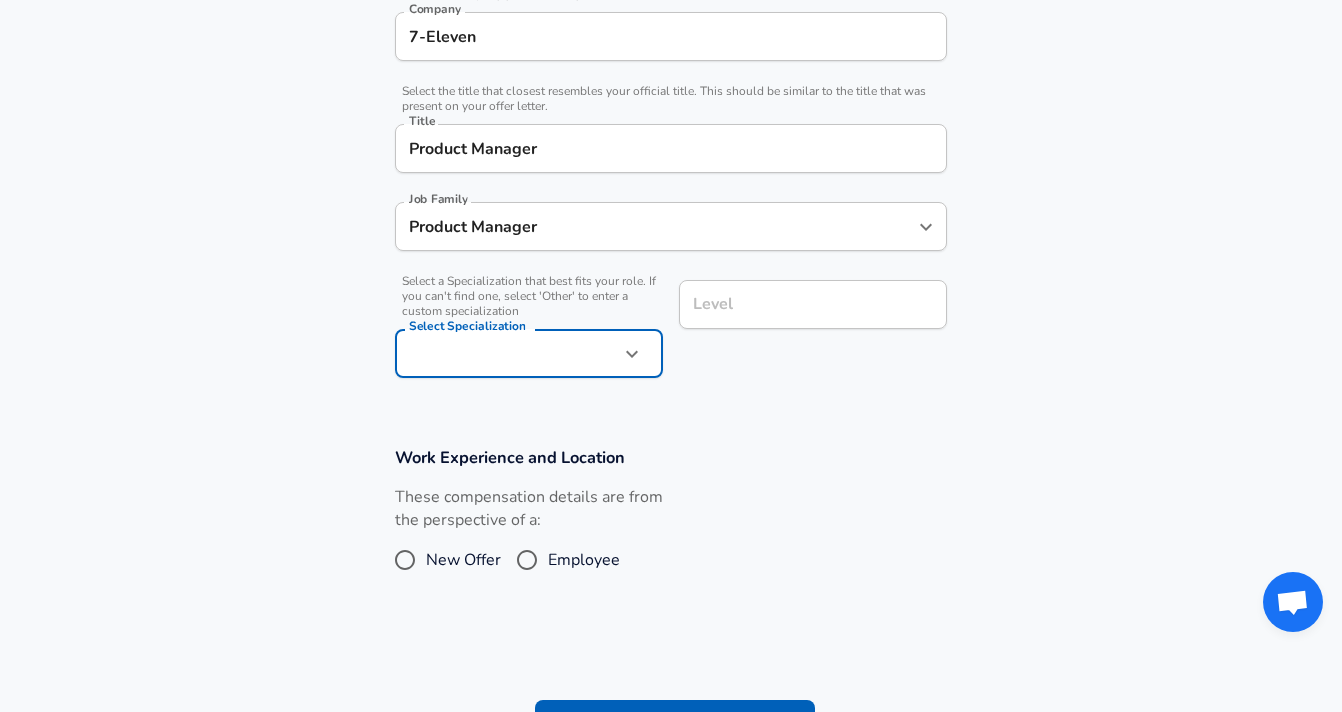 click on "Level" at bounding box center [813, 304] 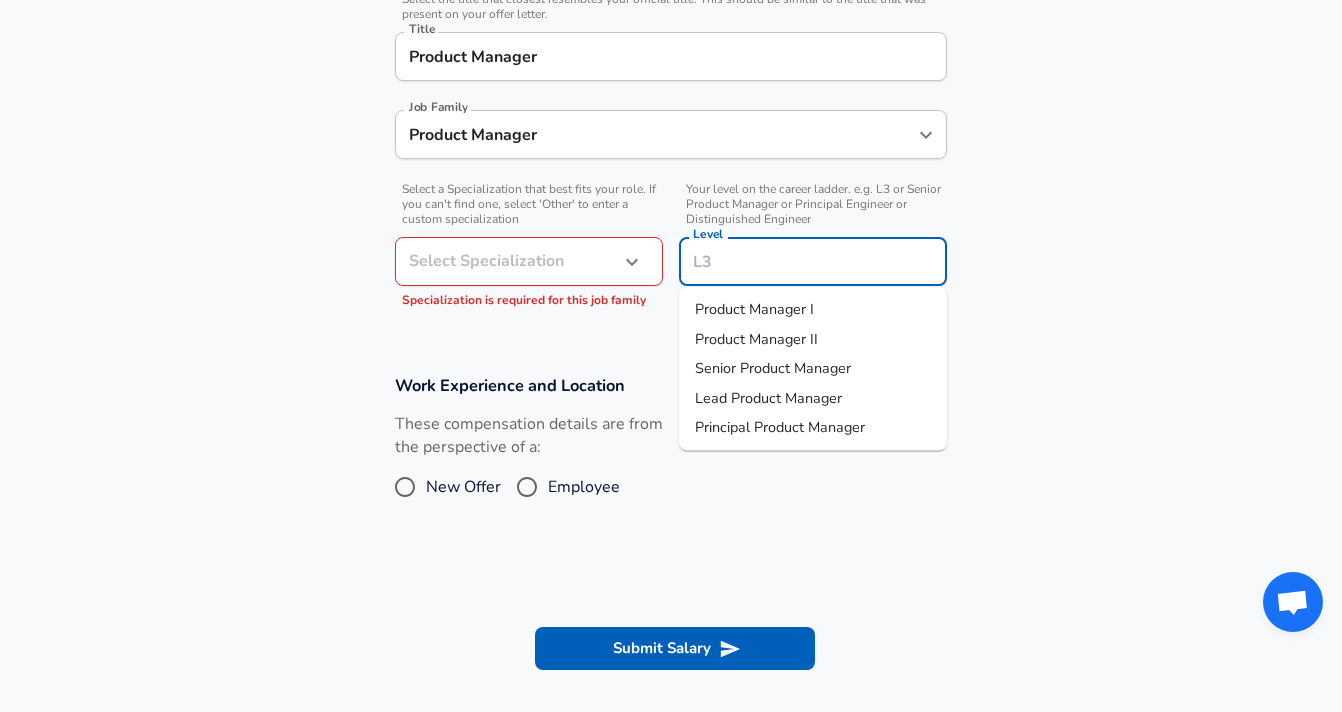 scroll, scrollTop: 529, scrollLeft: 0, axis: vertical 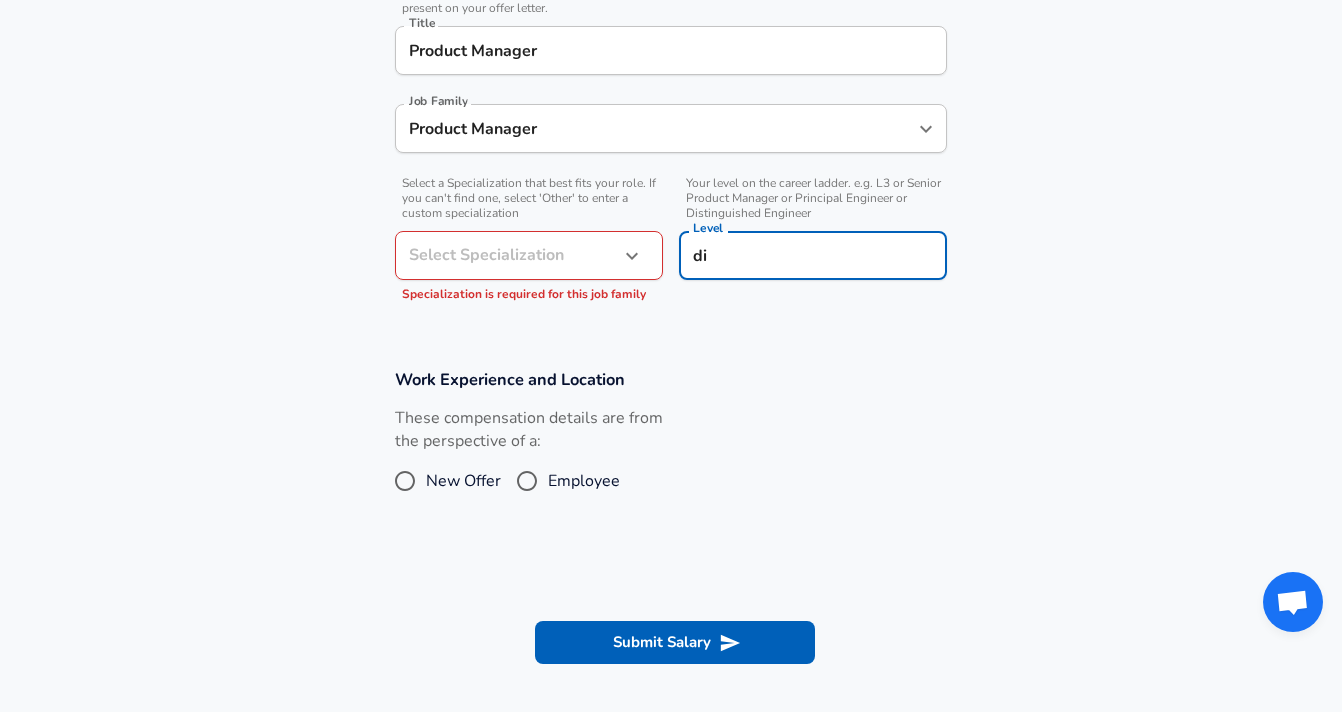 type on "d" 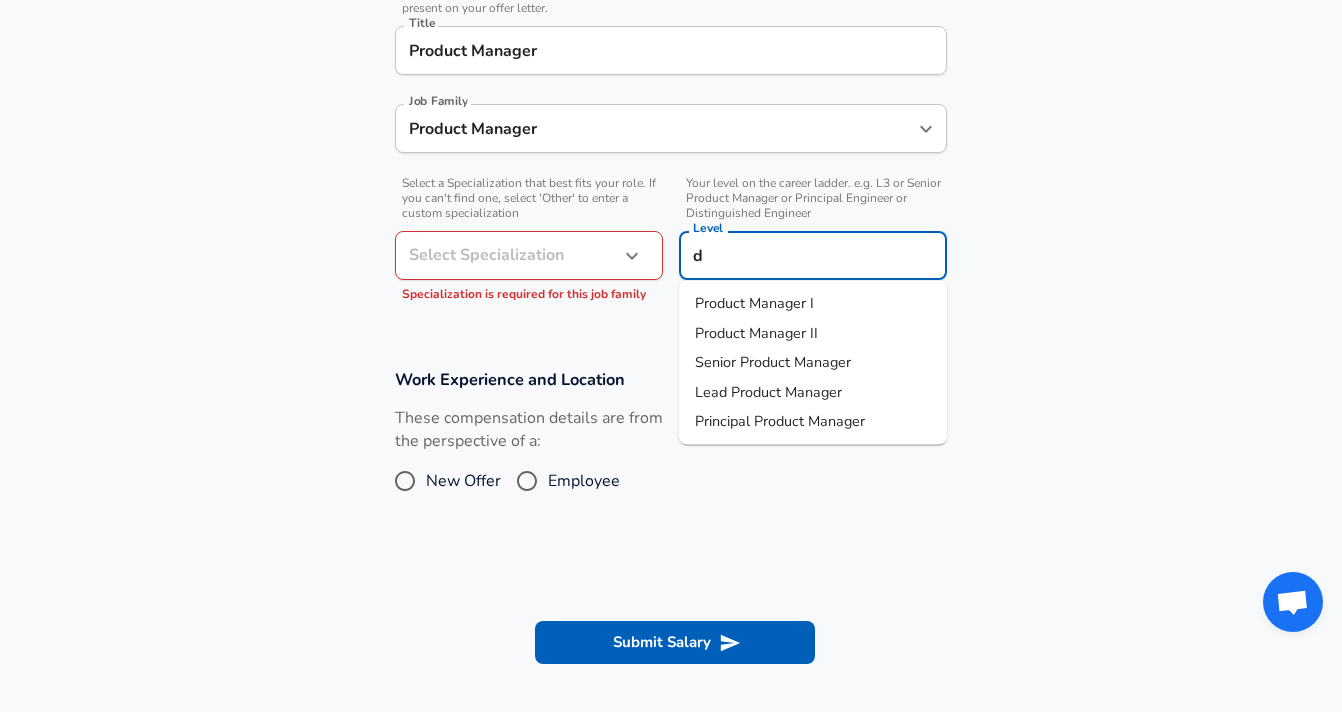 type 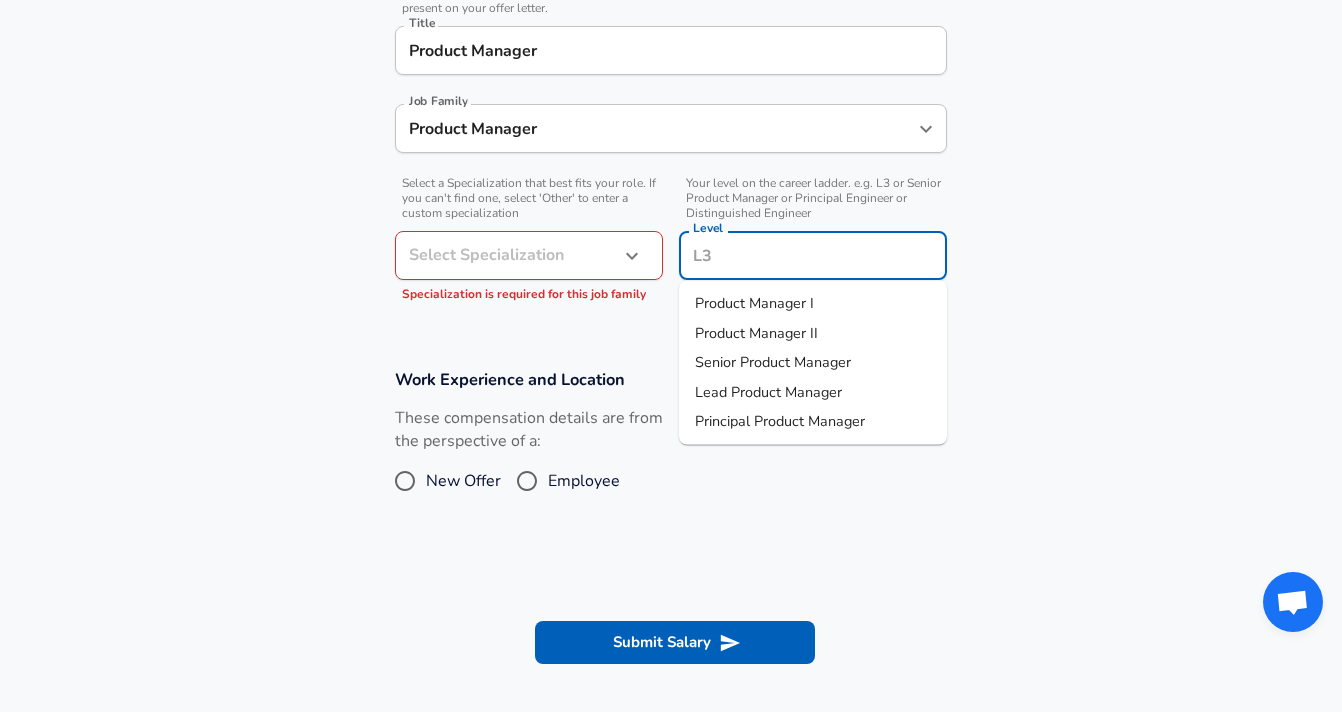 click on "Product Manager" at bounding box center [656, 128] 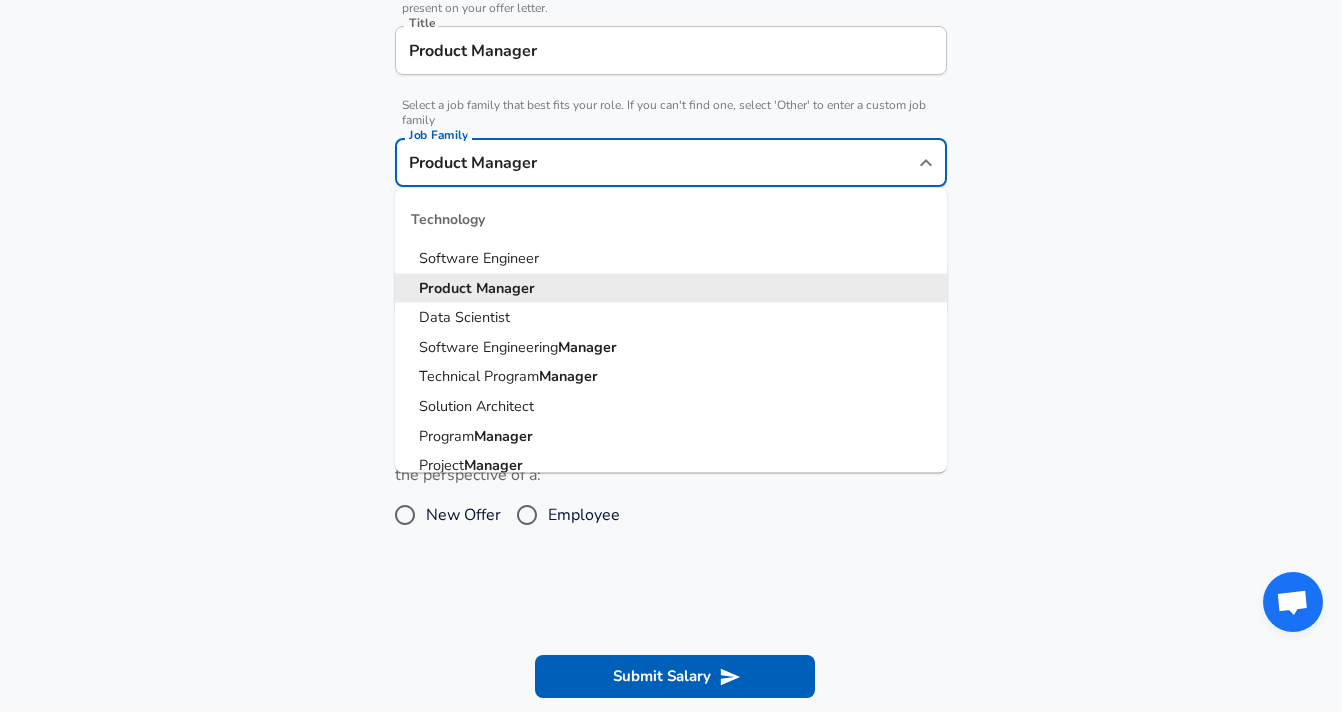 scroll, scrollTop: 569, scrollLeft: 0, axis: vertical 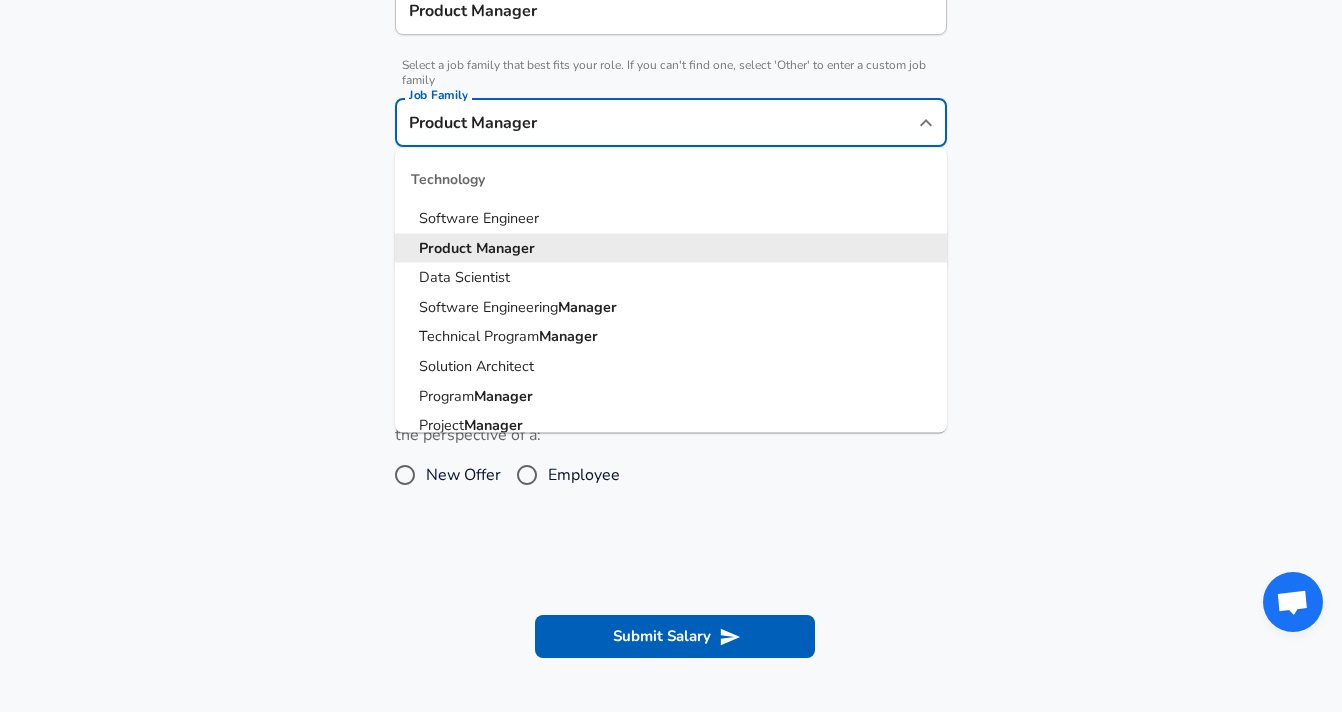 click on "Company & Title Information   Enter the company you received your offer from Company 7-Eleven Company   Select the title that closest resembles your official title. This should be similar to the title that was present on your offer letter. Title Product Manager Title   Select a job family that best fits your role. If you can't find one, select 'Other' to enter a custom job family Job Family Product Manager Job Family Technology Software Engineer Product     Manager Data Scientist Software Engineering  Manager Technical Program  Manager Solution Architect Program  Manager Project  Manager Data Science  Manager Technical Writer Engineering Biomedical Engineer Civil Engineer Hardware Engineer Mechanical Engineer Geological Engineer Electrical Engineer Controls Engineer Chemical Engineer Aerospace Engineer Materials Engineer Optical Engineer MEP Engineer Prompt Engineer Business Management Consultant Business Development Sales Sales Legal Legal Sales Sales Engineer Legal Regulatory Affairs Sales Customer Success" at bounding box center [671, 63] 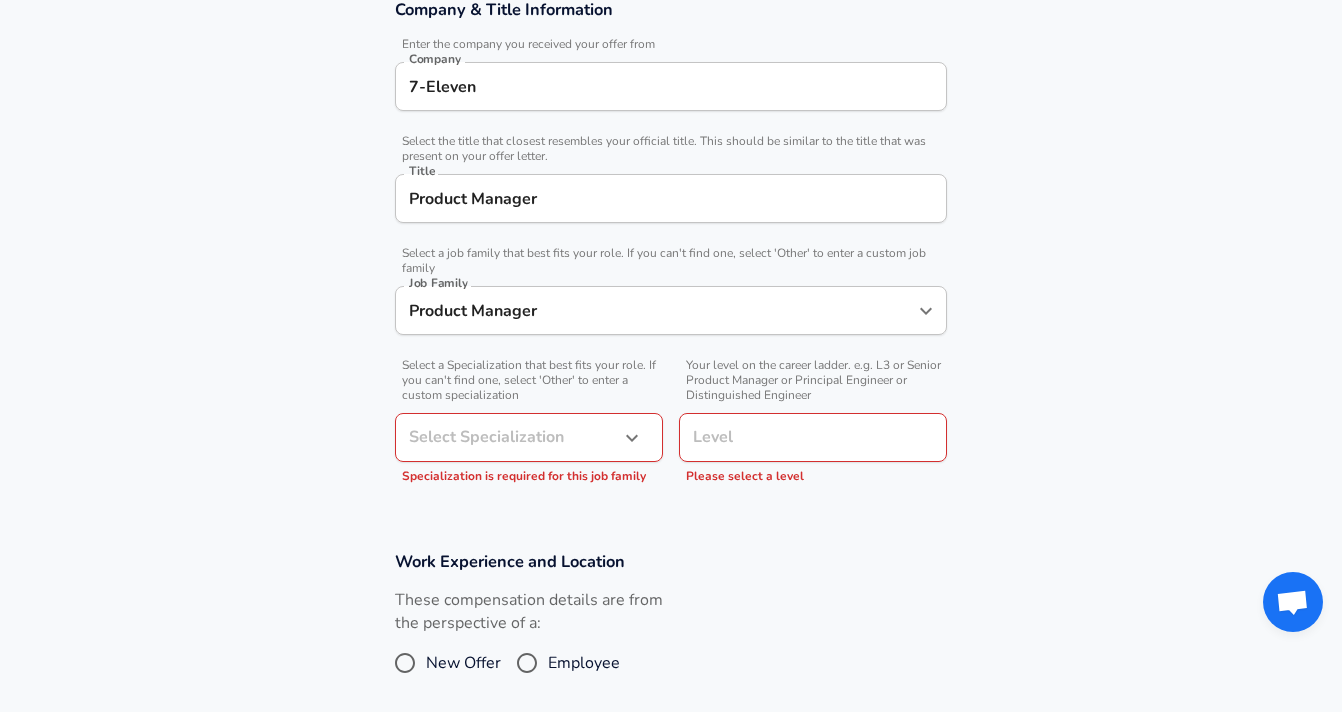 scroll, scrollTop: 313, scrollLeft: 0, axis: vertical 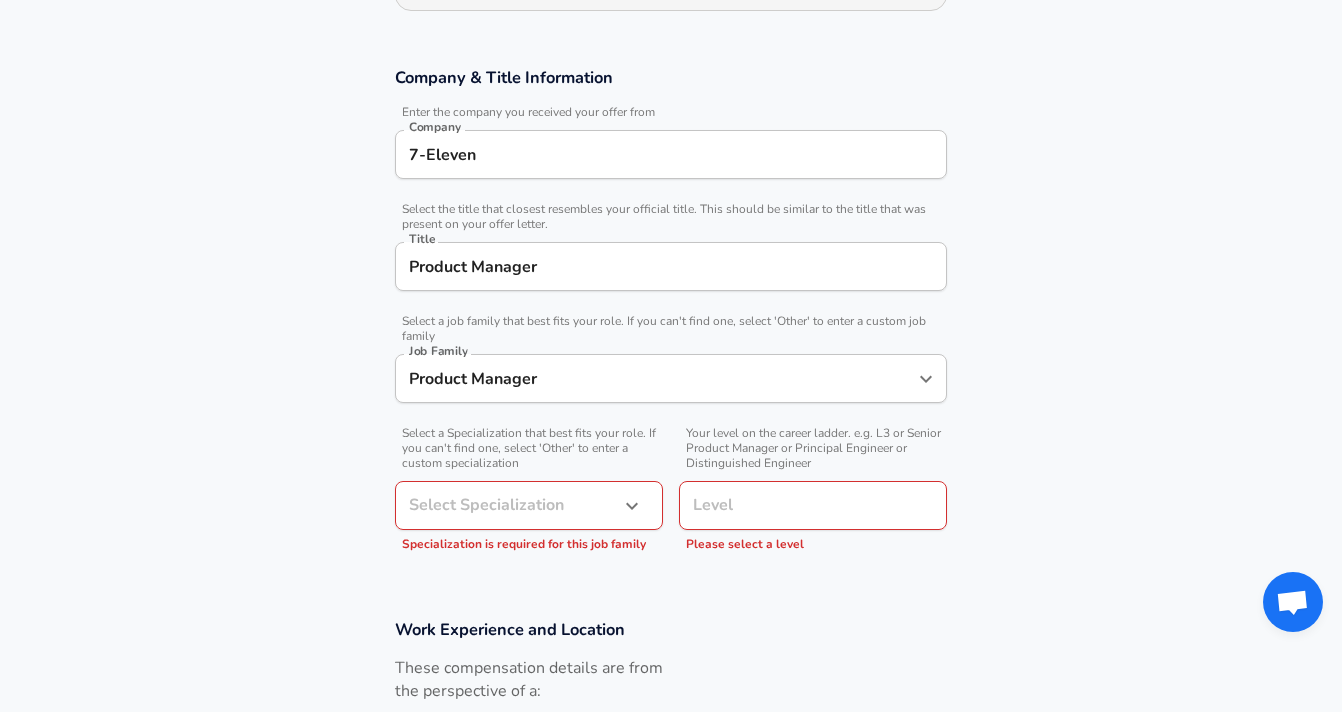 click on "Product Manager" at bounding box center (671, 266) 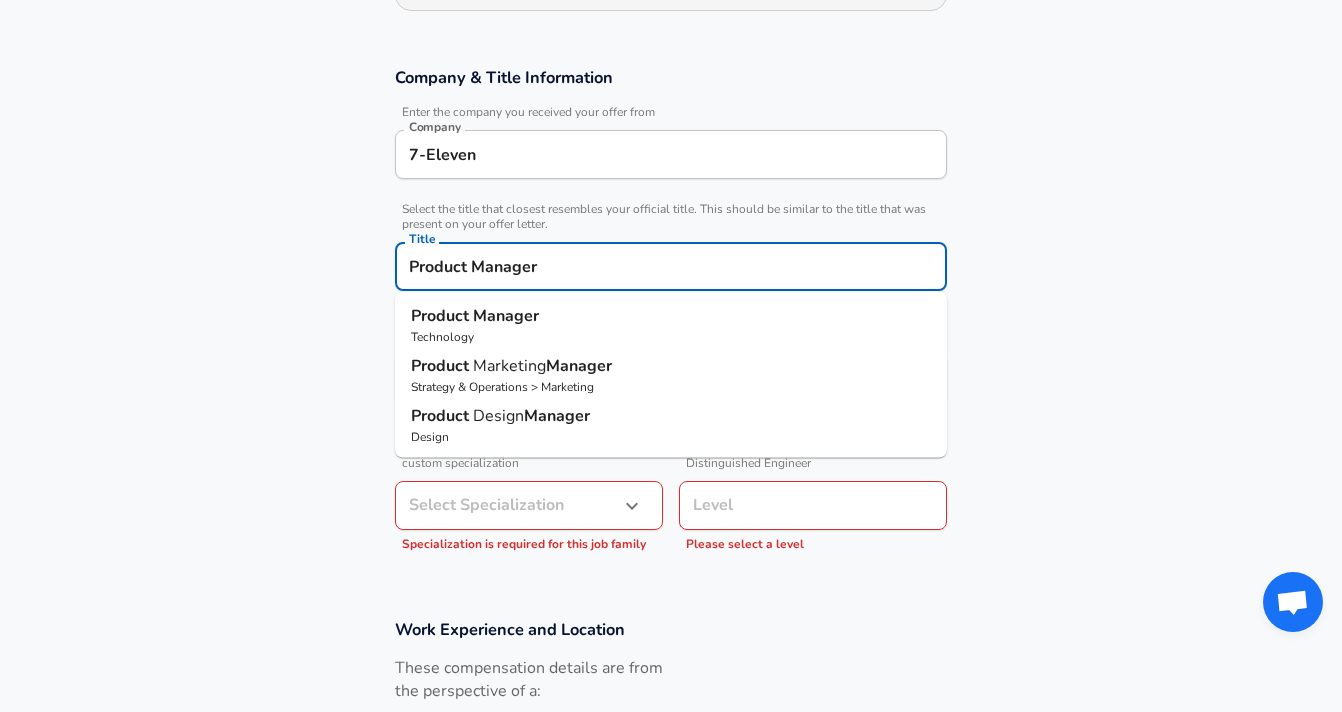 click on "Product Manager" at bounding box center [671, 266] 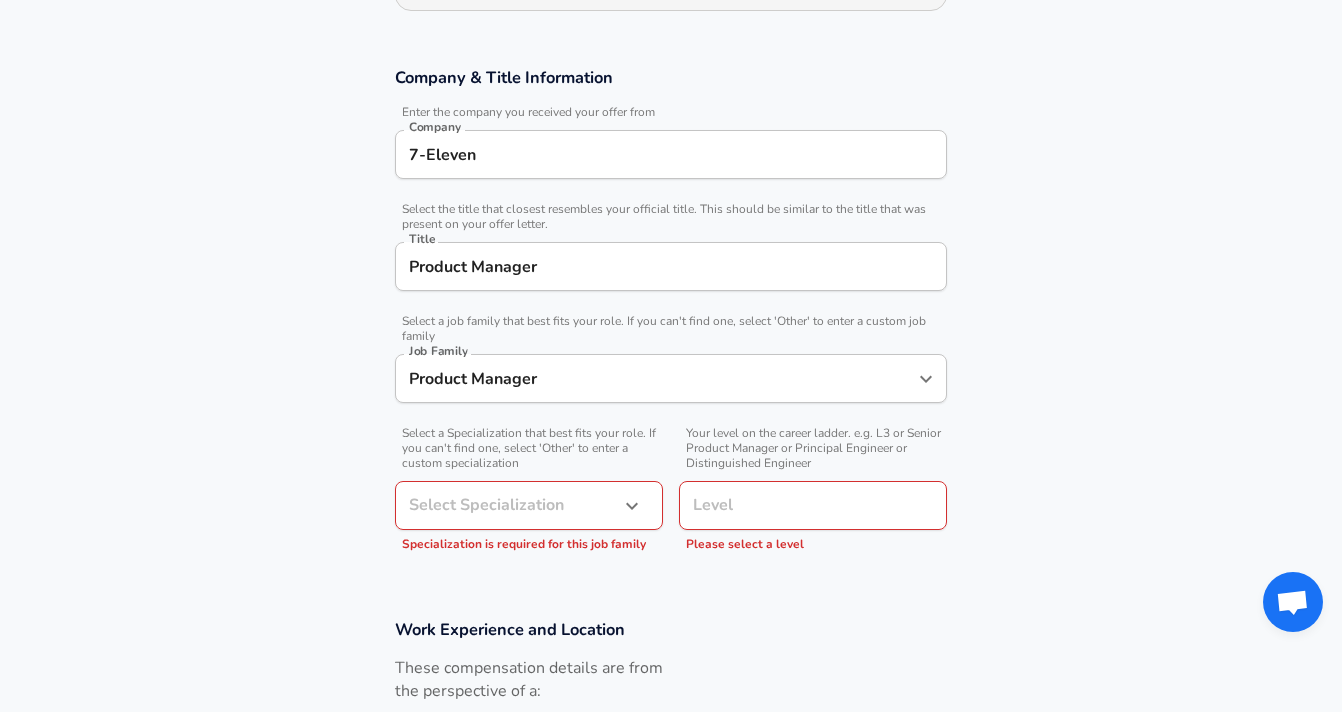 click on "Company & Title Information Enter the company you received your offer from Company 7-Eleven Company Select the title that closest resembles your official title. This should be similar to the title that was present on your offer letter. Title [TITLE] Title Select a job family that best fits your role. If you can't find one, select 'Other' to enter a custom job family Job Family [JOB FAMILY] Job Family Select a Specialization that best fits your role. If you can't find one, select 'Other' to enter a custom specialization Select Specialization ​ Select Specialization Specialization is required for this job family Your level on the career ladder. e.g. L3 or Senior Product Manager or Principal Engineer or Distinguished Engineer Level Level Please select a level" at bounding box center [671, 319] 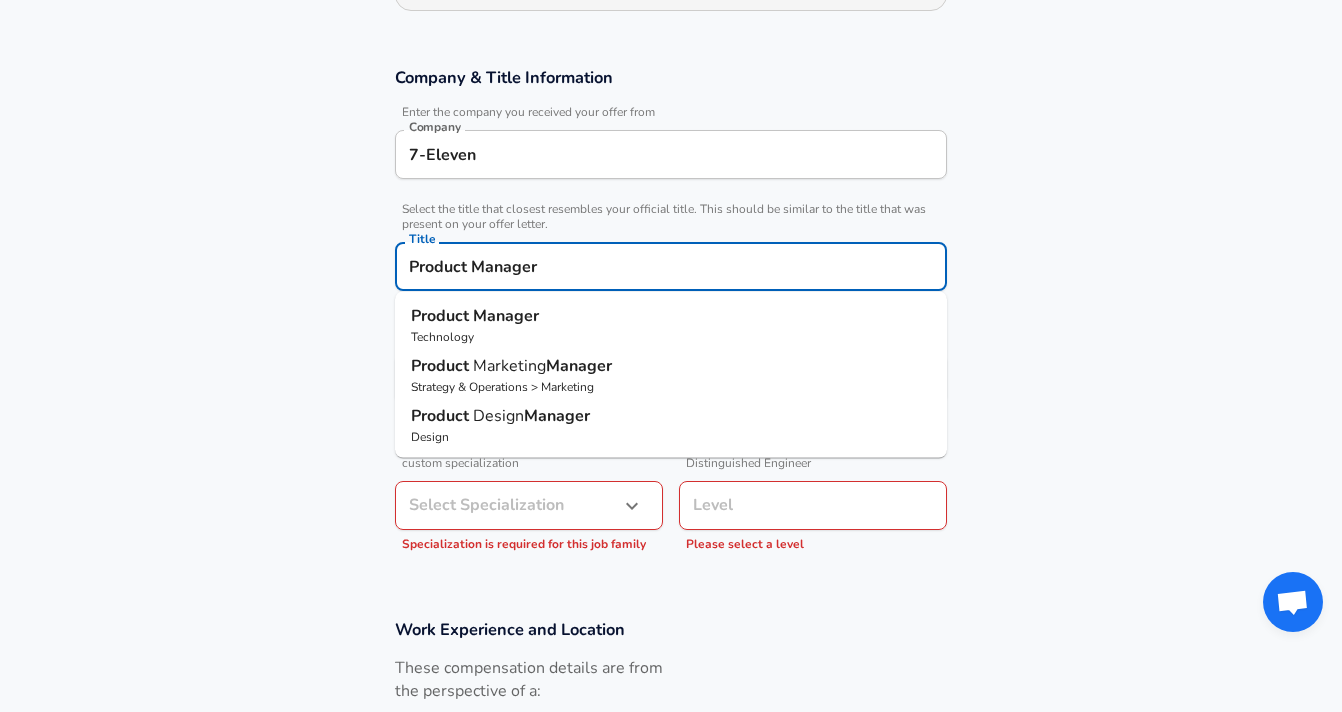 click on "Product Manager" at bounding box center [671, 266] 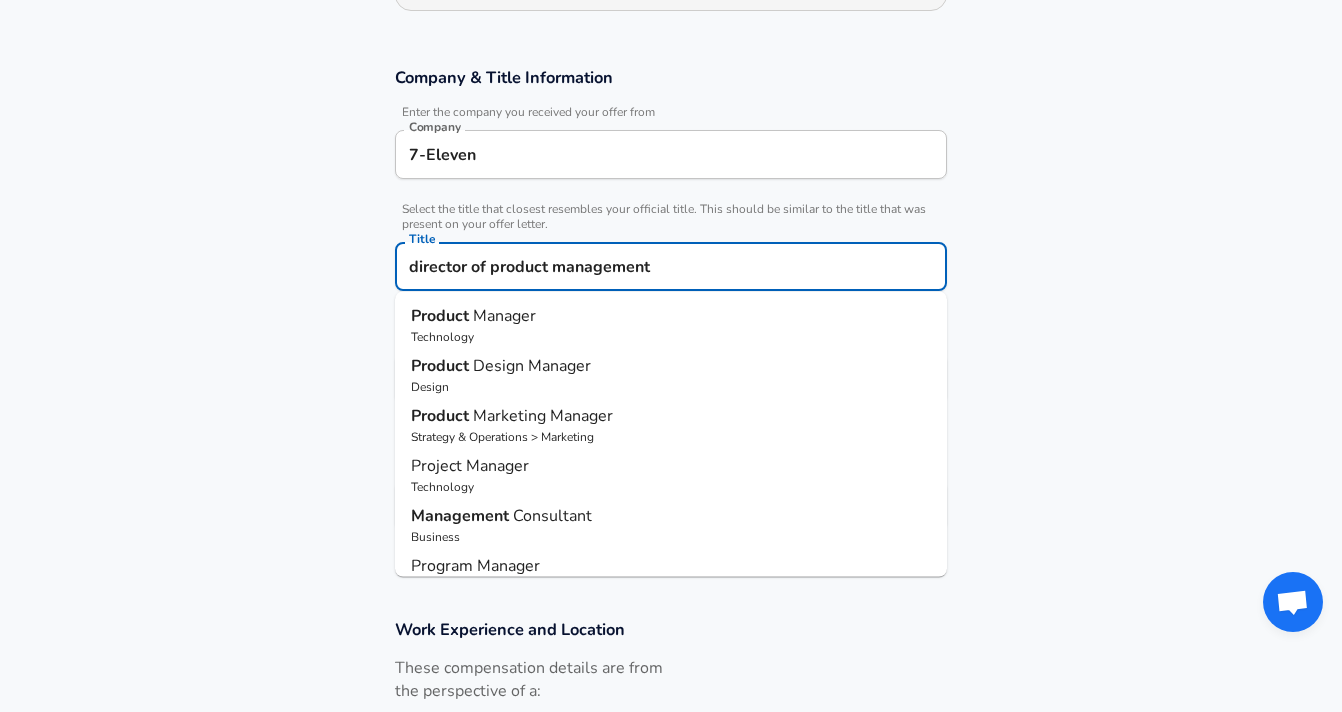 scroll, scrollTop: 317, scrollLeft: 0, axis: vertical 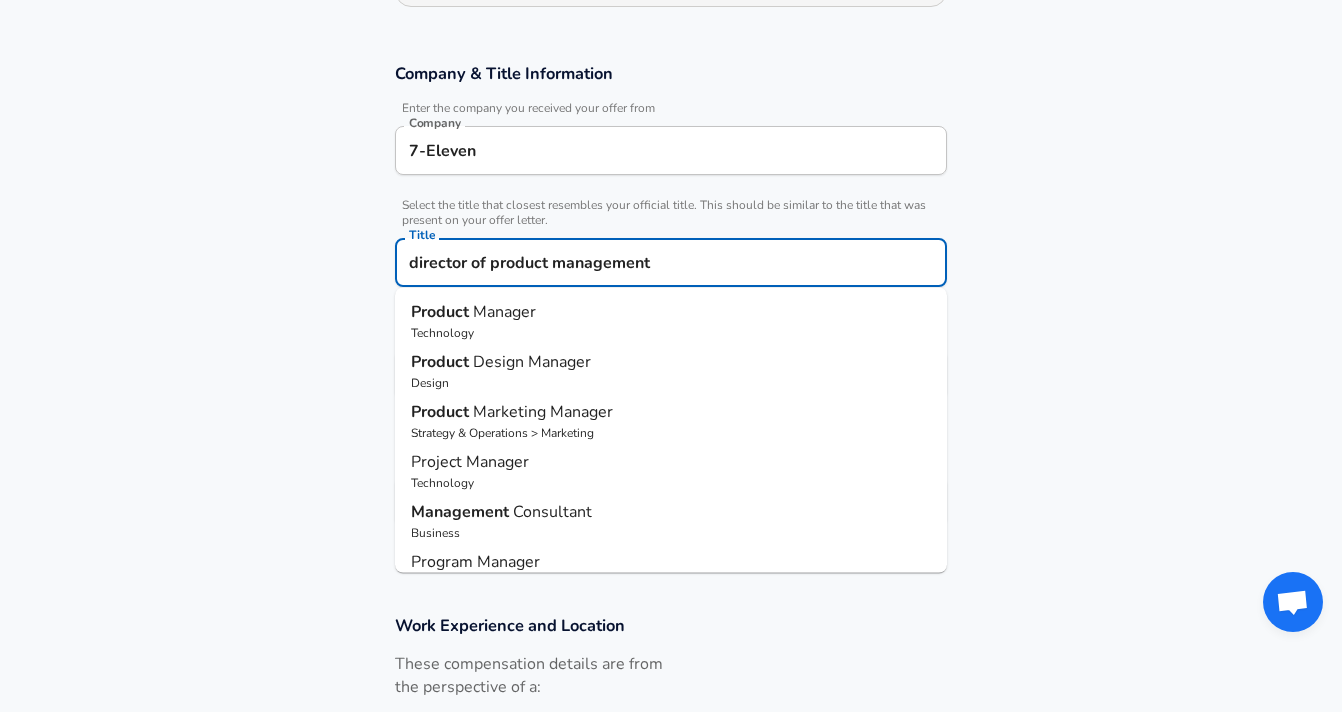click on "Product" at bounding box center (442, 312) 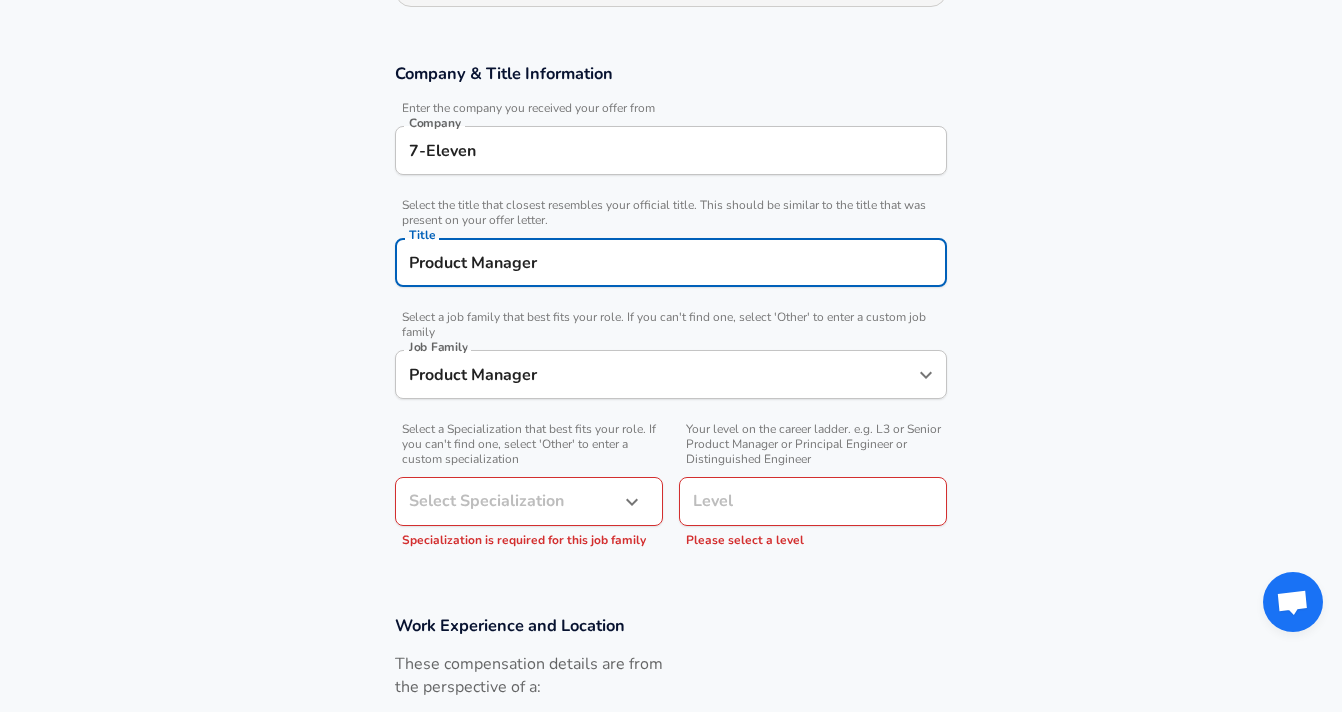 click on "Company & Title Information Enter the company you received your offer from Company 7-Eleven Company Select the title that closest resembles your official title. This should be similar to the title that was present on your offer letter. Title [TITLE] Title Select a job family that best fits your role. If you can't find one, select 'Other' to enter a custom job family Job Family [JOB FAMILY] Job Family Select a Specialization that best fits your role. If you can't find one, select 'Other' to enter a custom specialization Select Specialization ​ Select Specialization Specialization is required for this job family Your level on the career ladder. e.g. L3 or Senior Product Manager or Principal Engineer or Distinguished Engineer Level Level Please select a level" at bounding box center (671, 315) 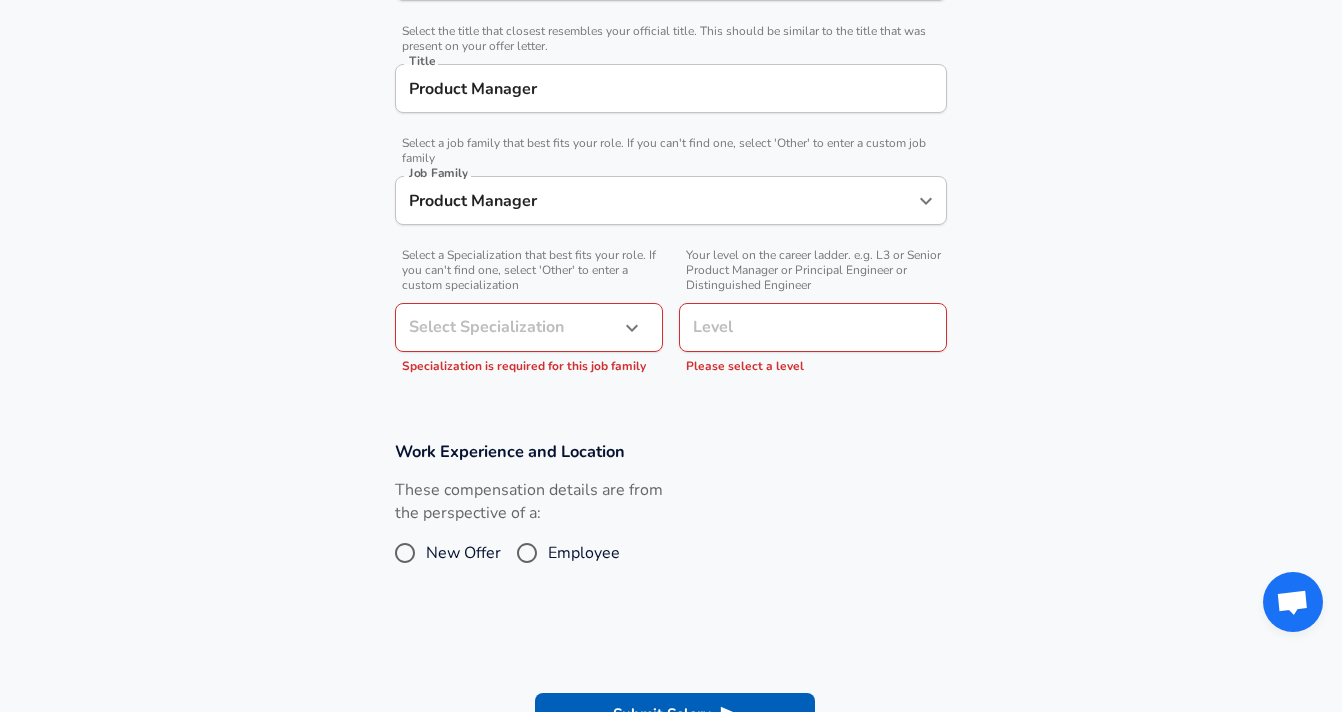 scroll, scrollTop: 499, scrollLeft: 0, axis: vertical 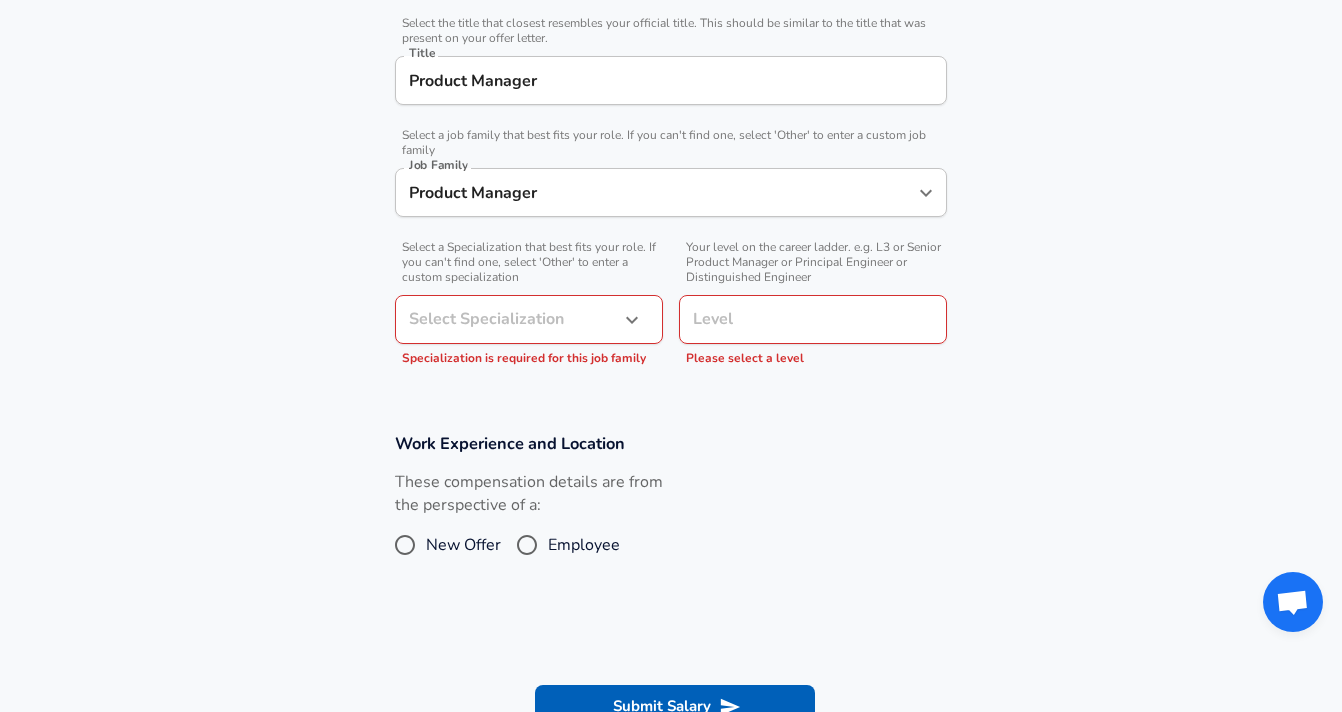 click on "Employee" at bounding box center (527, 545) 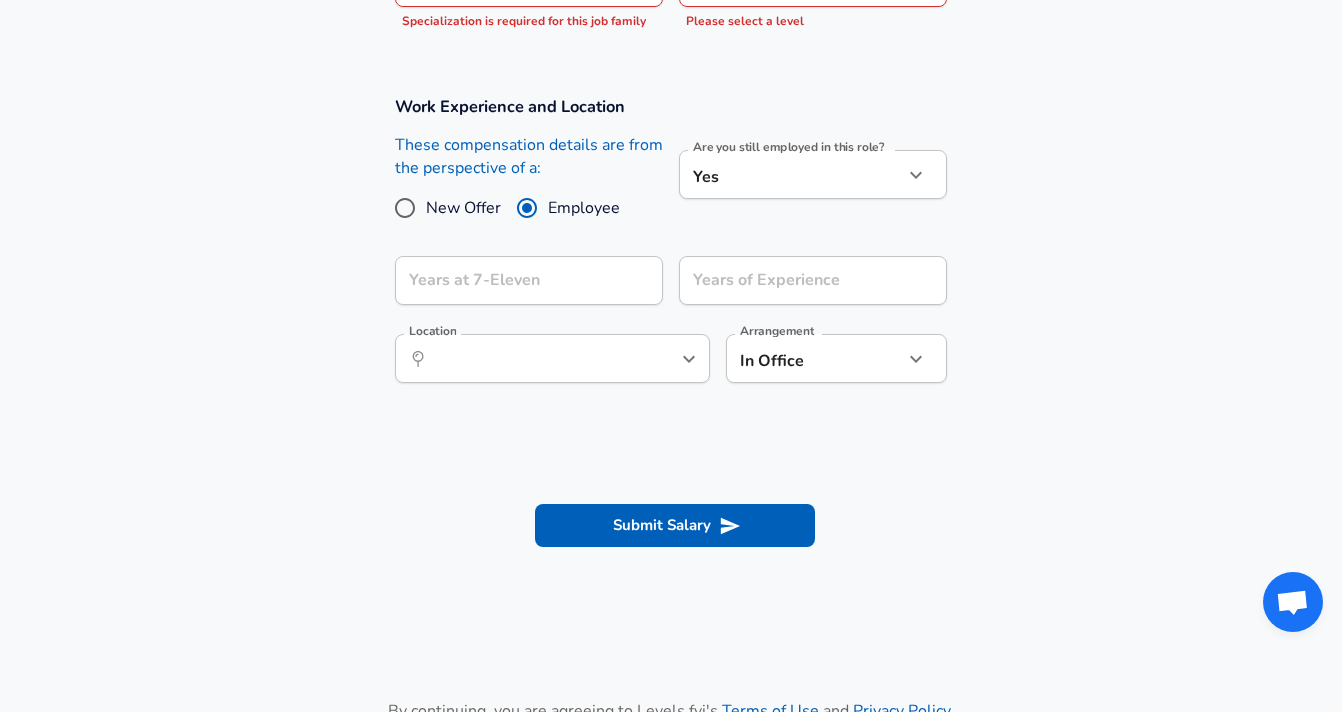 scroll, scrollTop: 837, scrollLeft: 0, axis: vertical 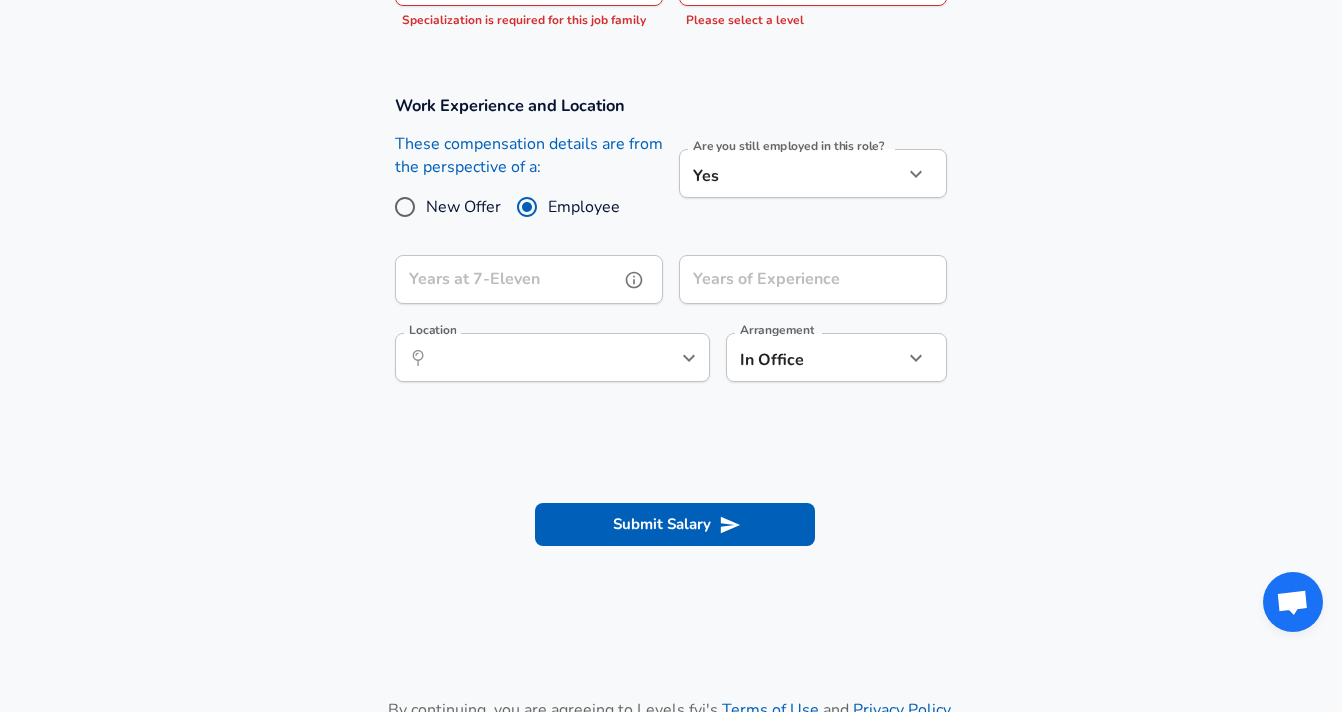 click on "Years at 7-Eleven" at bounding box center [507, 279] 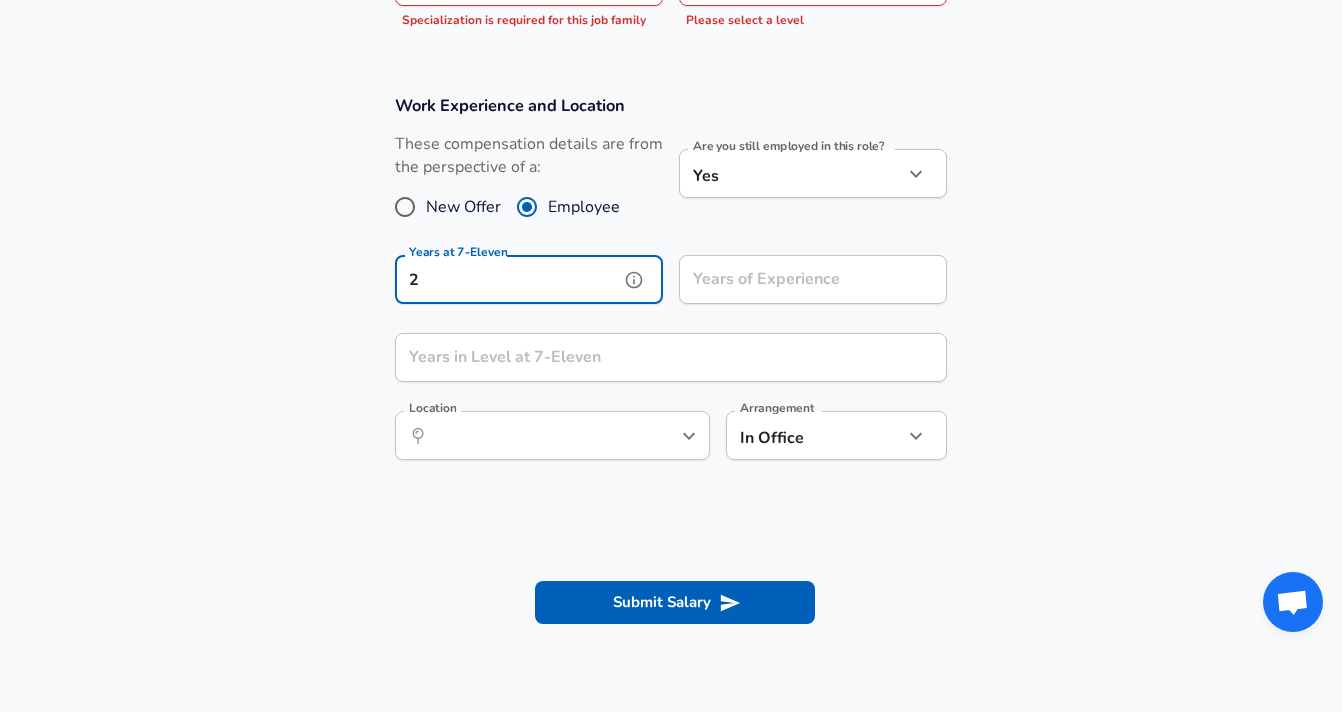 type on "2" 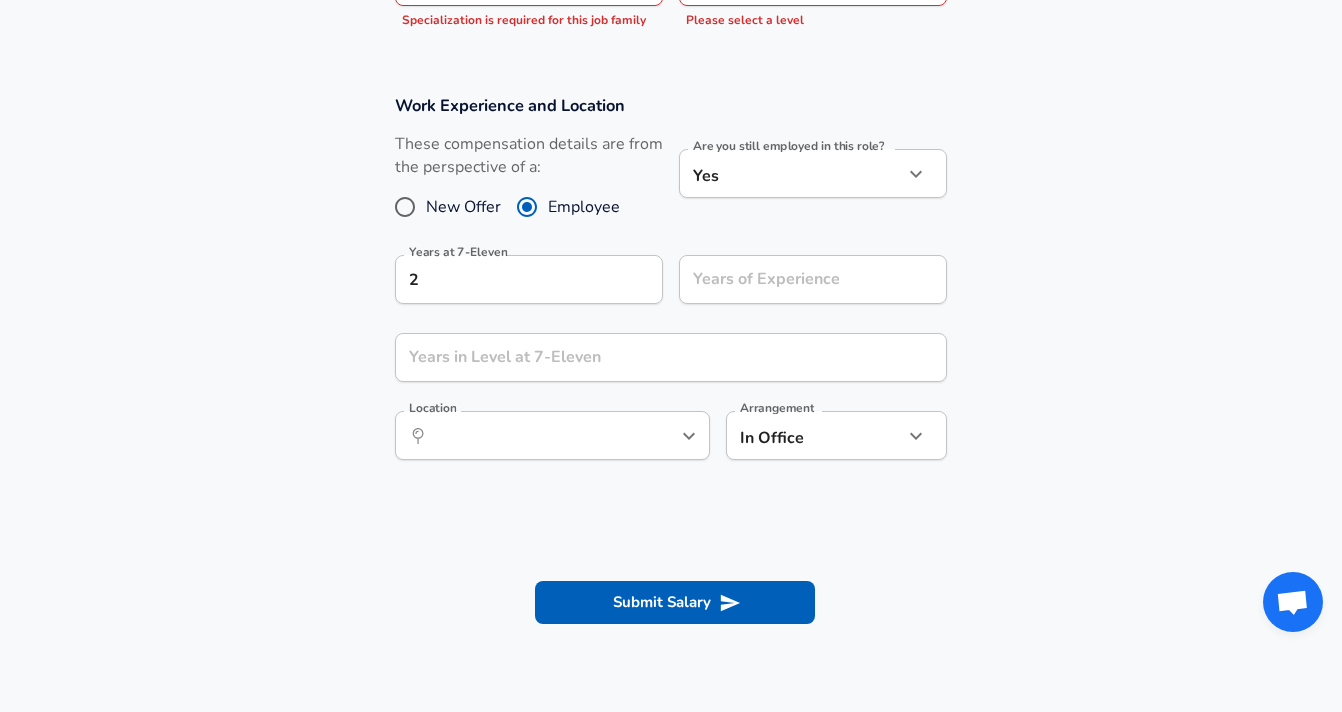 click on "Are you still employed in this role? Yes yes Are you still employed in this role?" at bounding box center [805, 186] 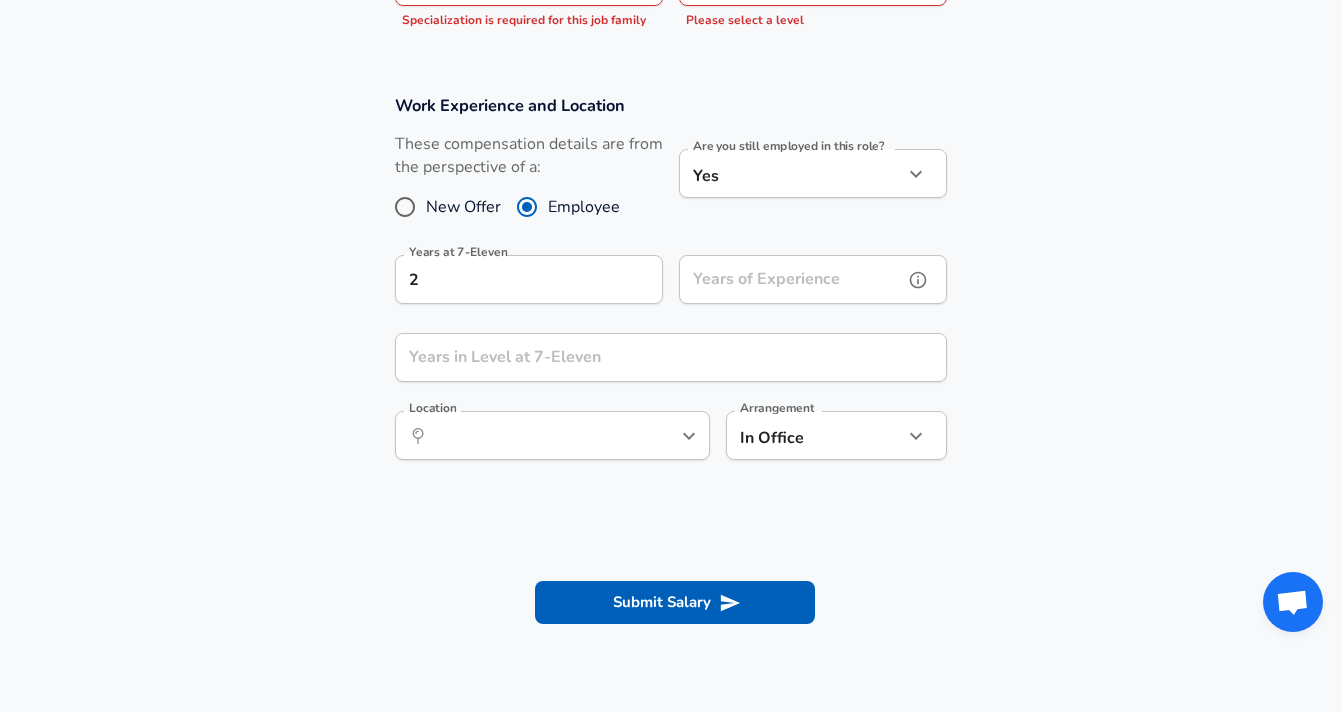 click on "Years of Experience" at bounding box center [791, 279] 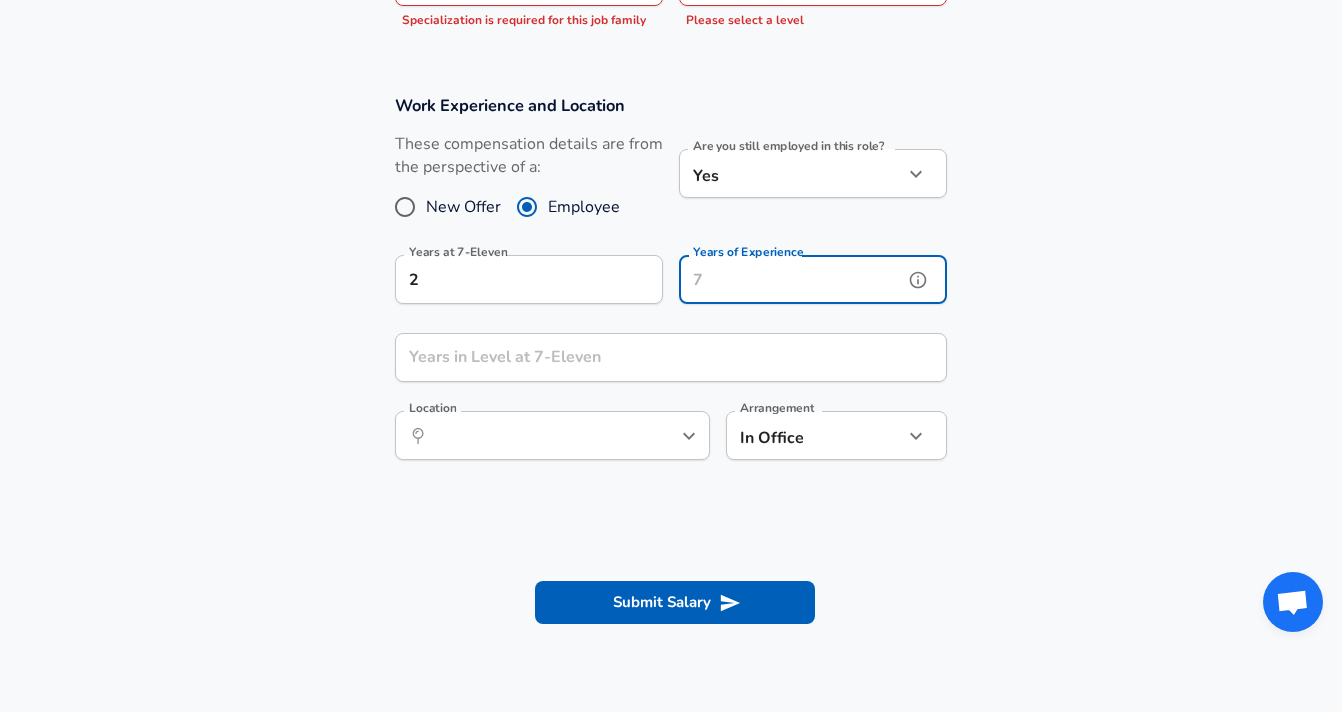 type on "2" 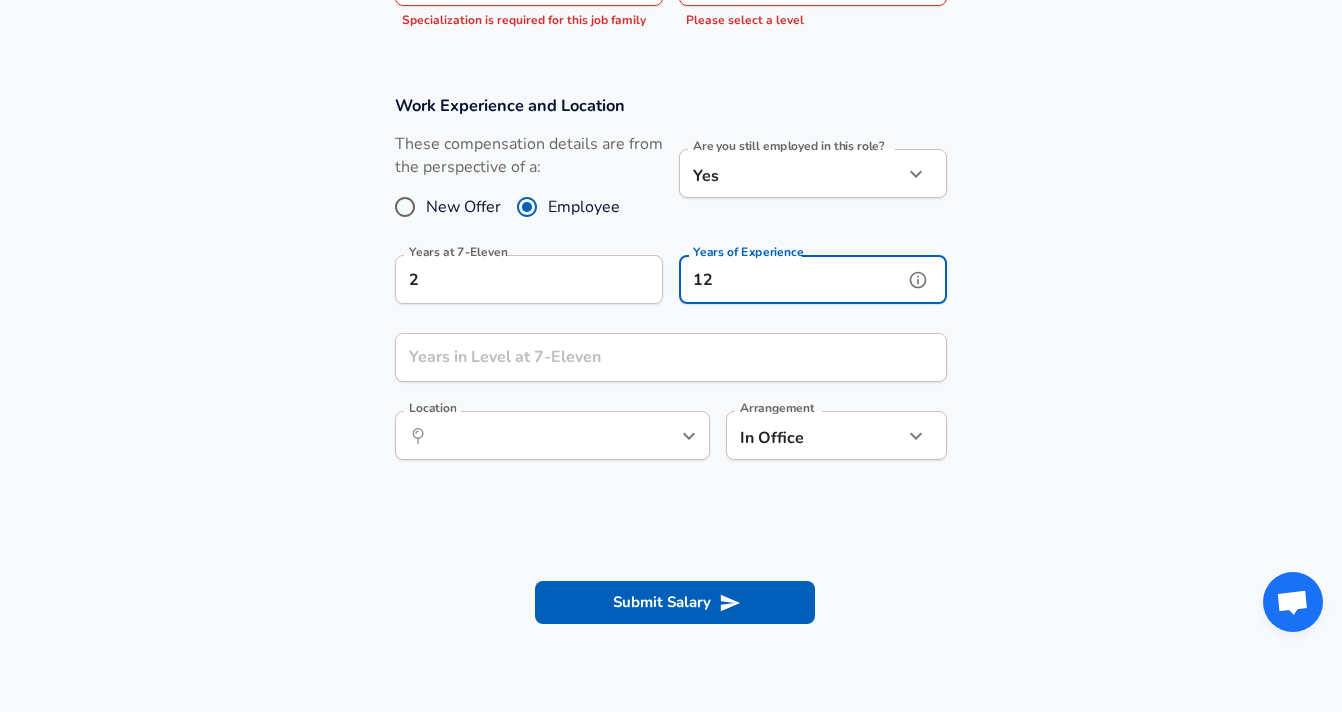 type on "12" 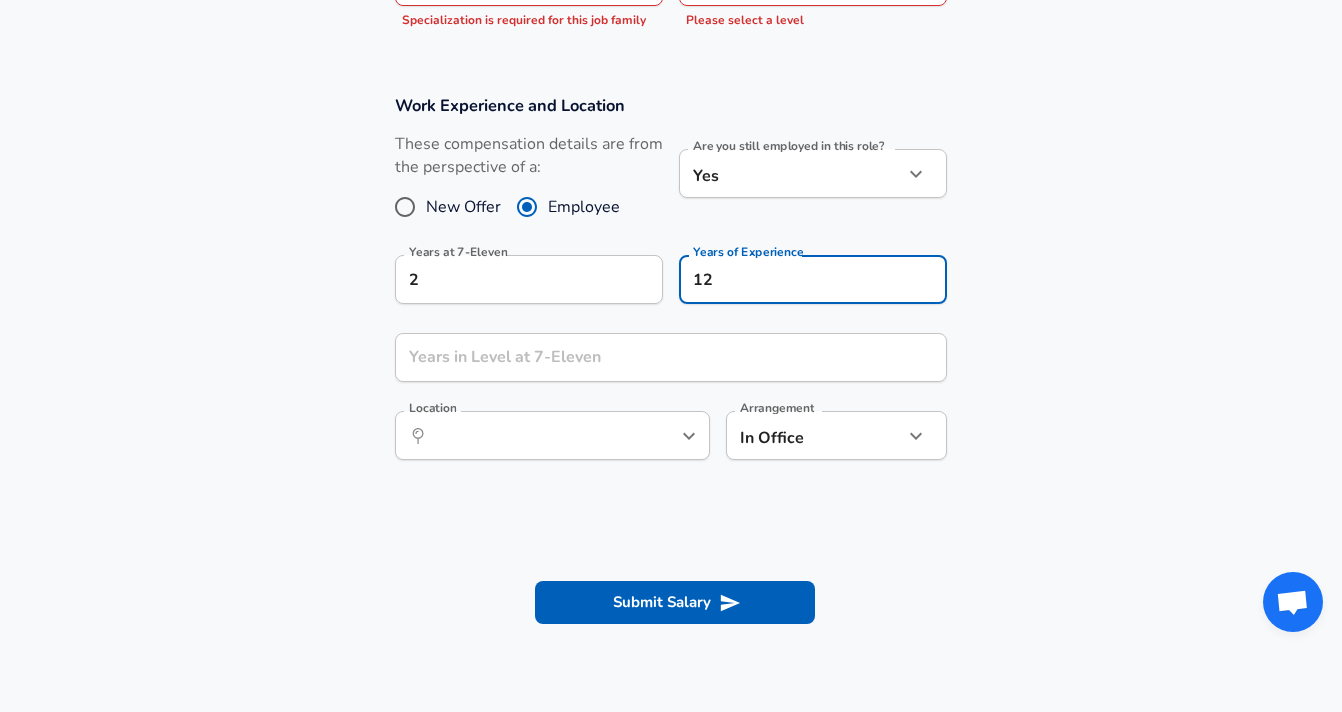 click on "Work Experience and Location These compensation details are from the perspective of a: New Offer Employee Are you still employed in this role? Yes yes Are you still employed in this role? Years at 7-Eleven 2 Years at 7-Eleven Years of Experience 12 Years of Experience Years in Level at 7-Eleven Years in Level at 7-Eleven Location ​ Location Arrangement In Office office Arrangement" at bounding box center (671, 288) 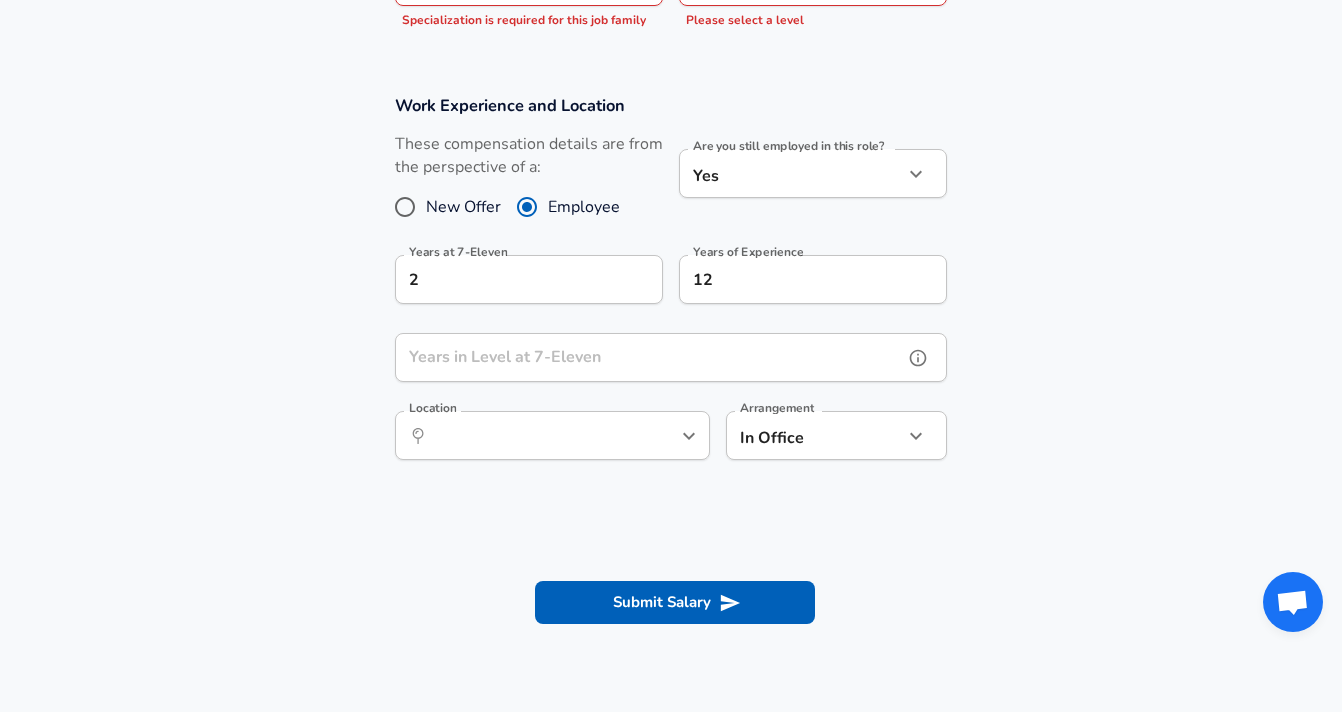 click on "Years in Level at 7-Eleven" at bounding box center (649, 357) 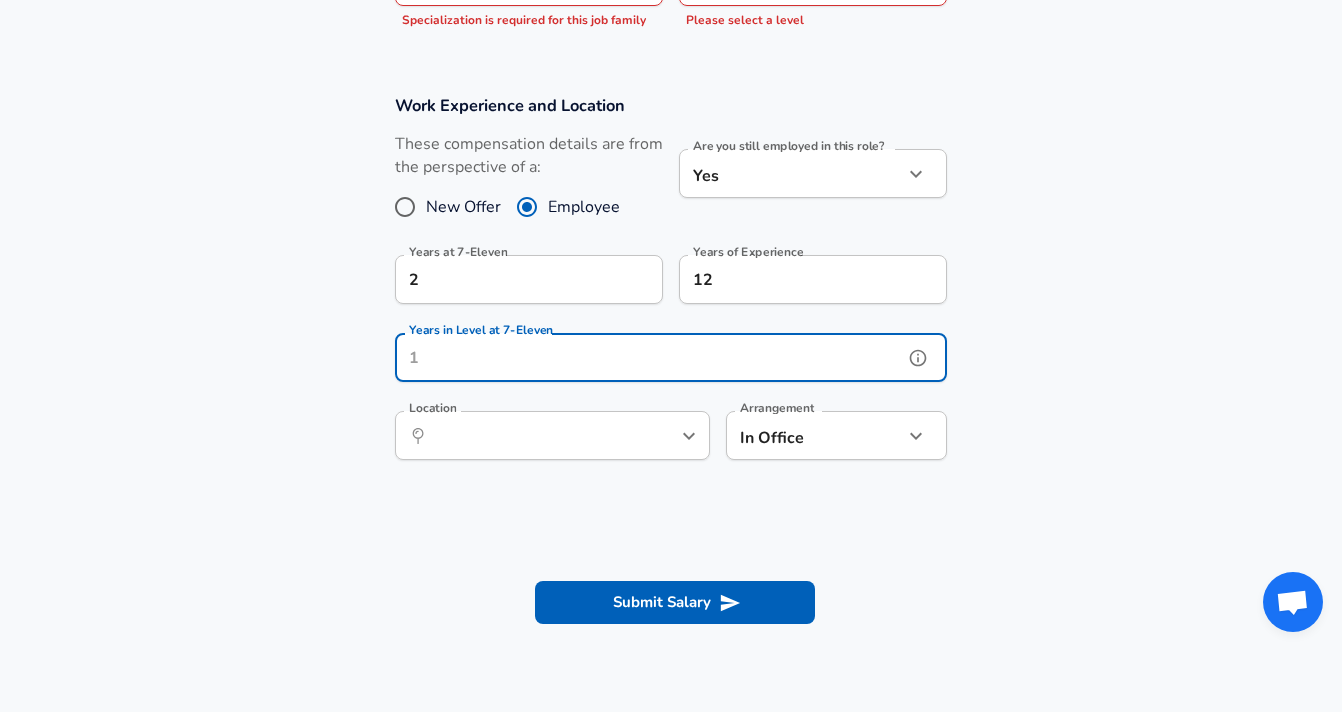 type on "1" 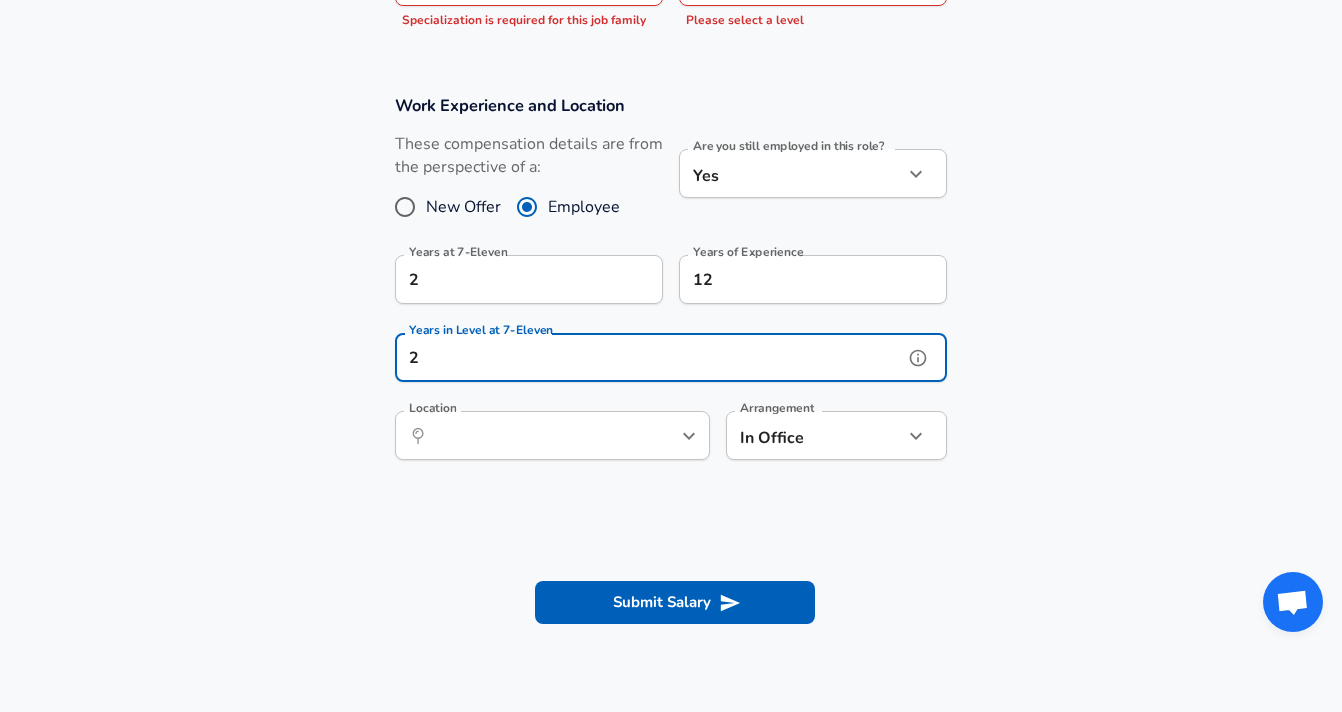 type on "2" 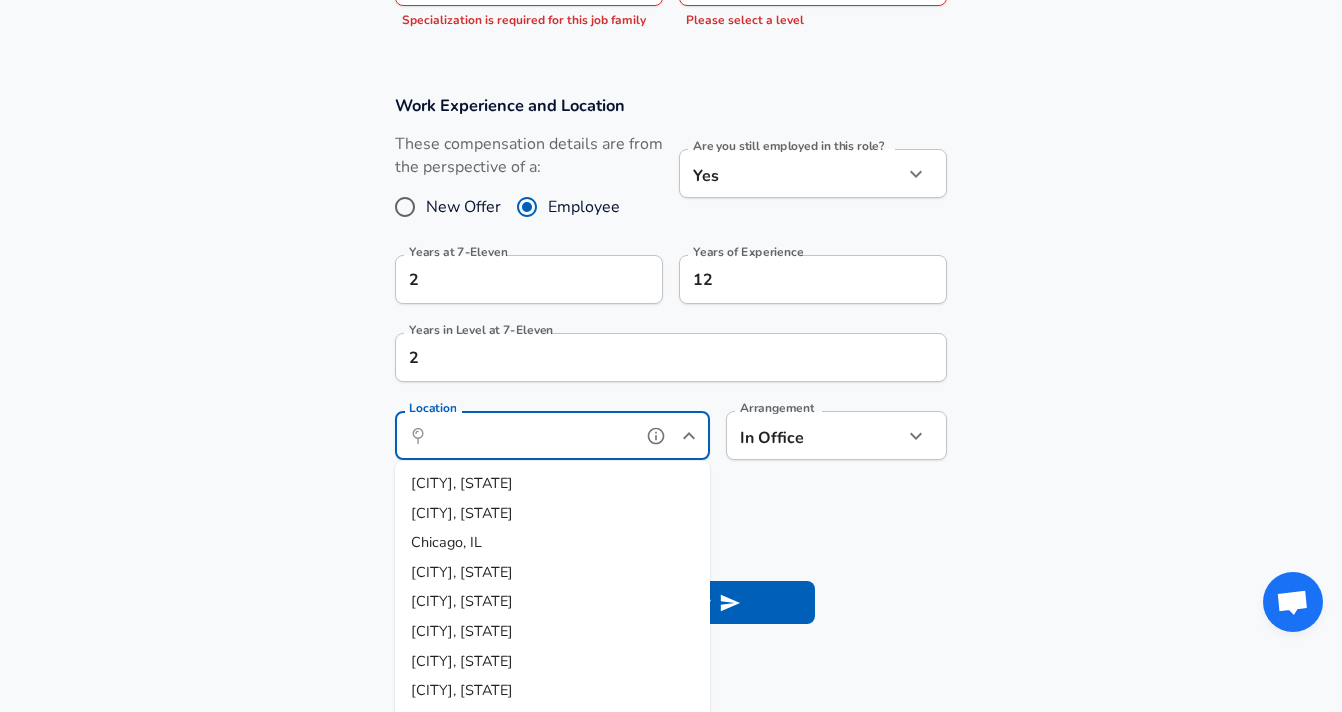 click on "Location" at bounding box center [530, 435] 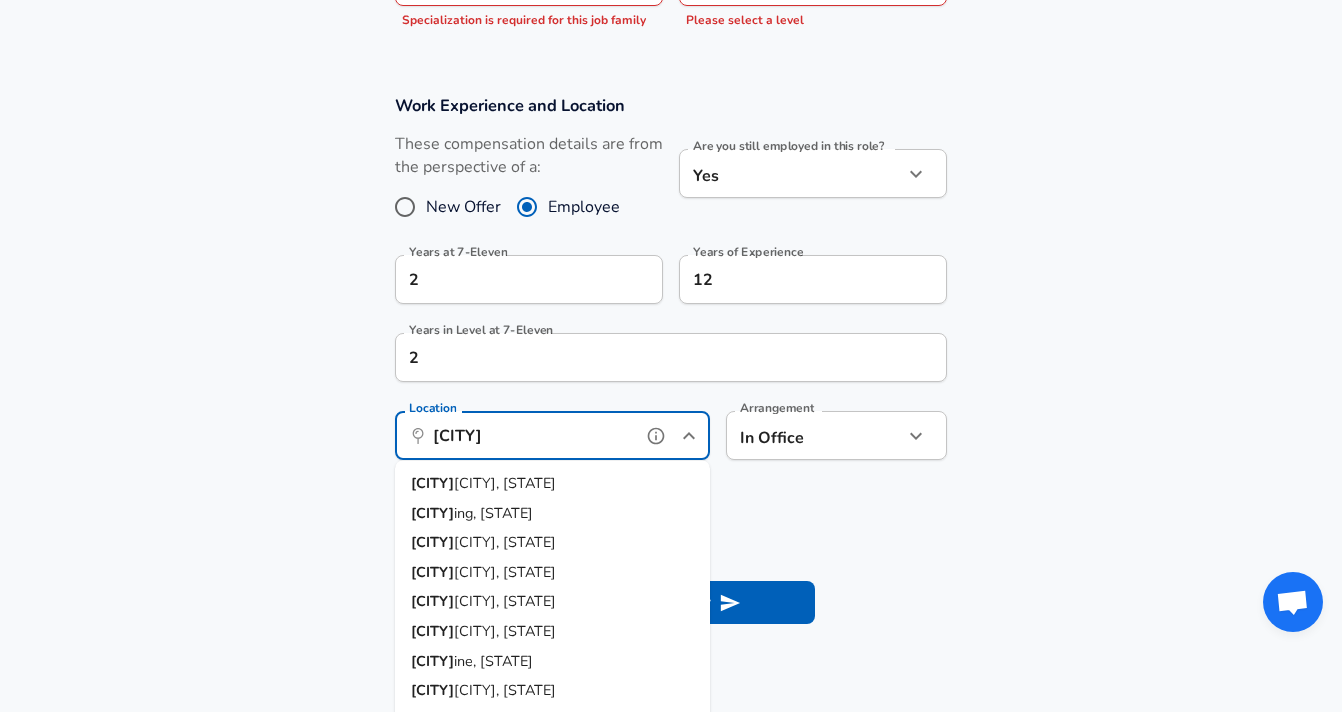 click on "ing, [STATE]" at bounding box center [493, 512] 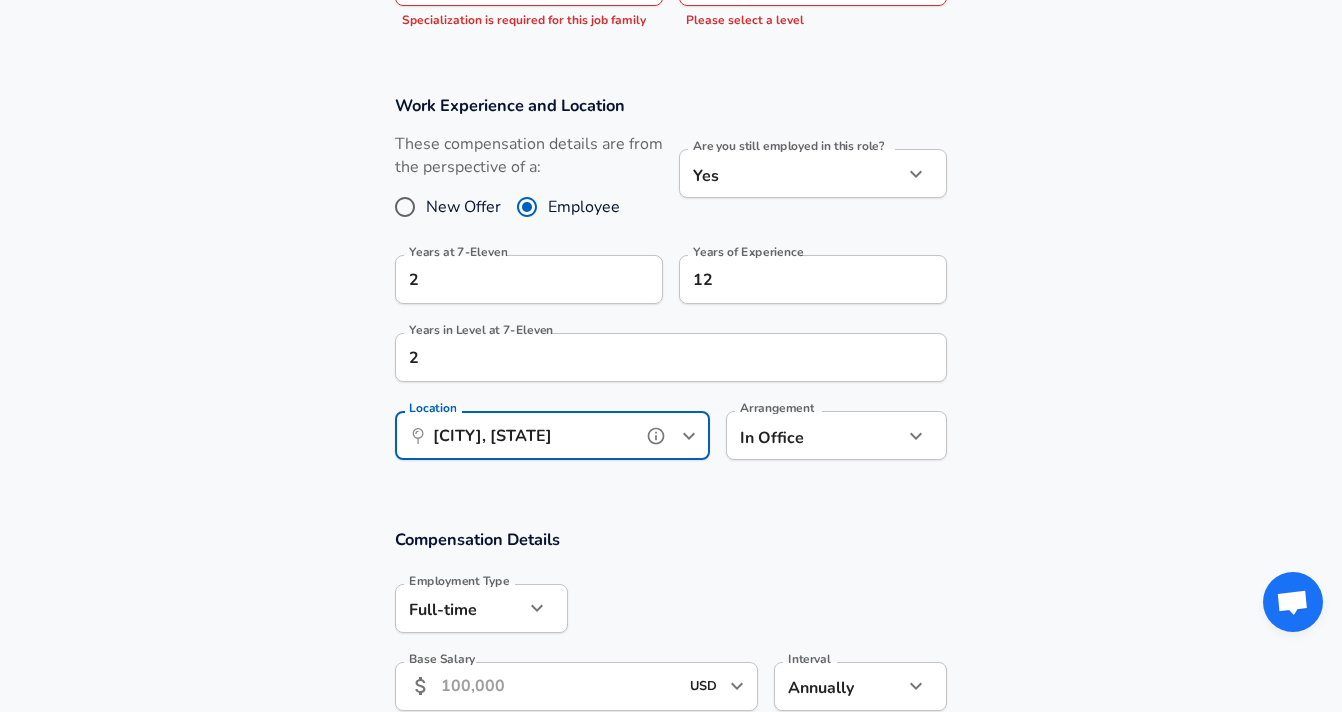 type on "[CITY], [STATE]" 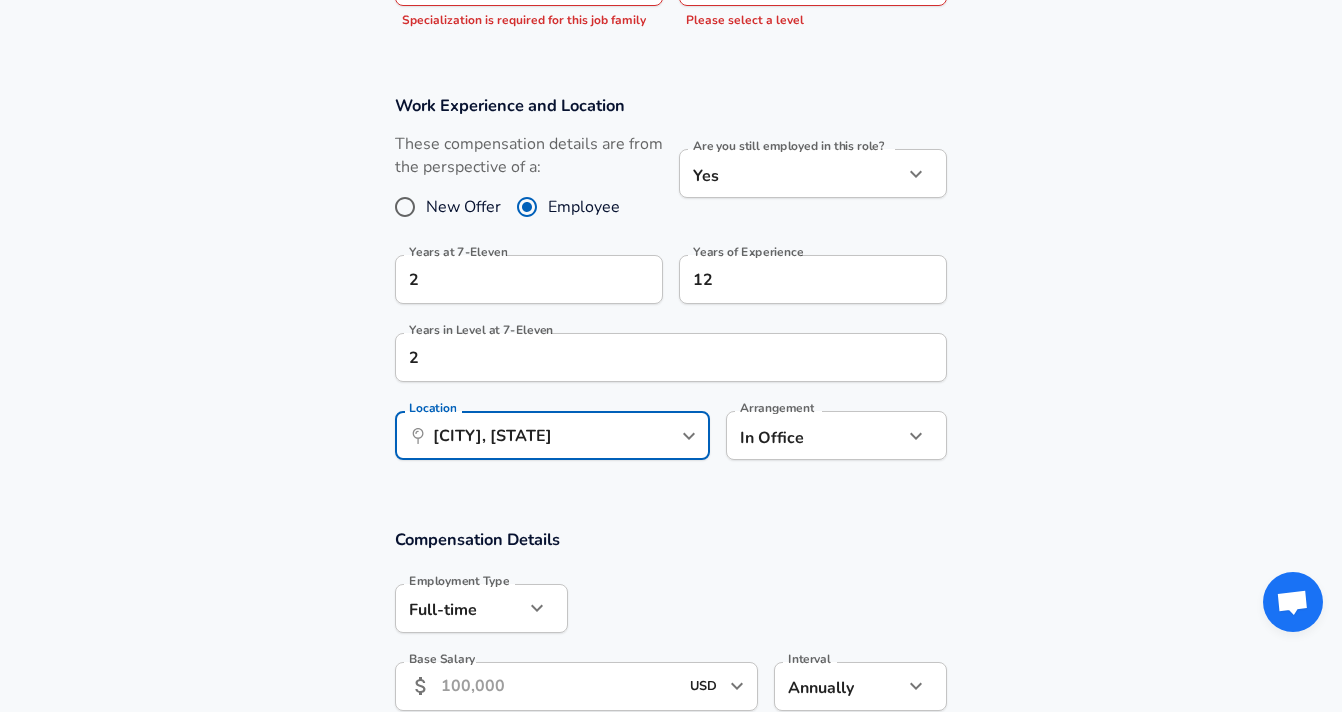 click on "Work Experience and Location These compensation details are from the perspective of a: New Offer Employee Are you still employed in this role? Yes yes Are you still employed in this role? Years at [COMPANY] 2 Years at [COMPANY] Years of Experience 12 Years of Experience Years in Level at [COMPANY] 2 Years in Level at [COMPANY] Location ​ [CITY], [STATE] Location Arrangement In Office office Arrangement" at bounding box center (671, 288) 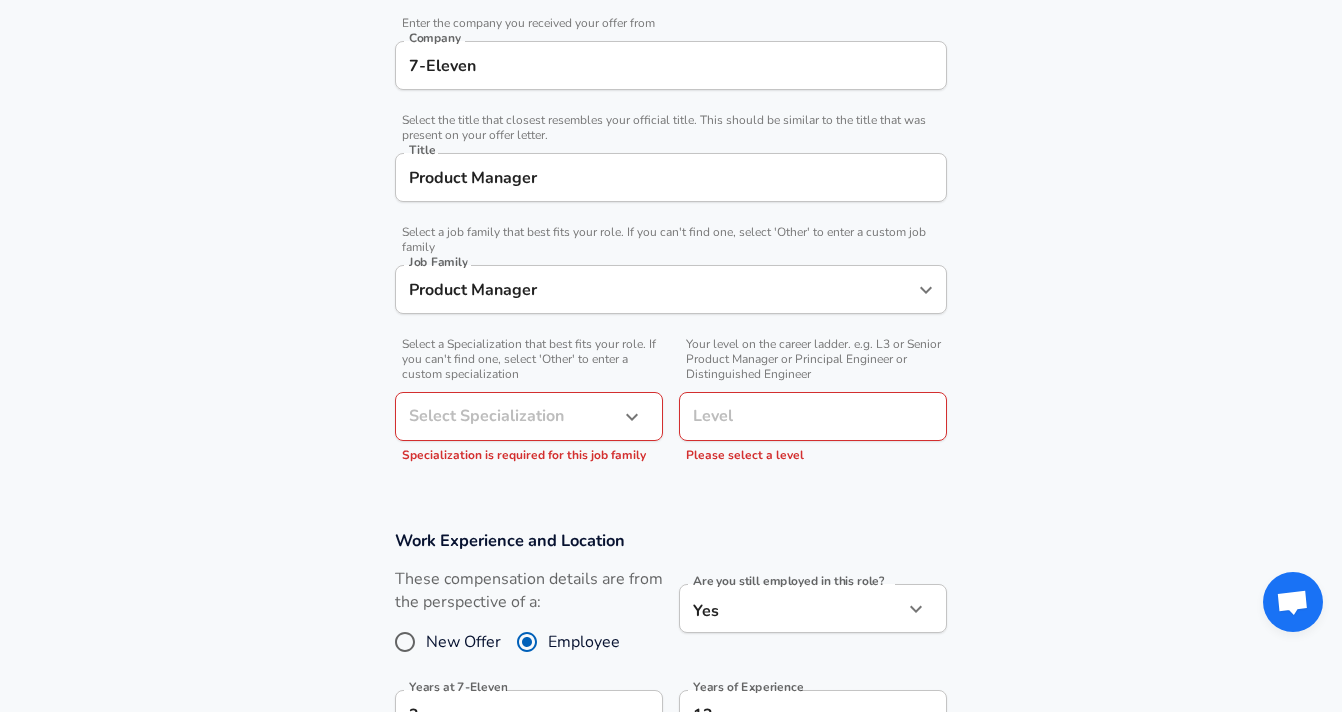scroll, scrollTop: 355, scrollLeft: 0, axis: vertical 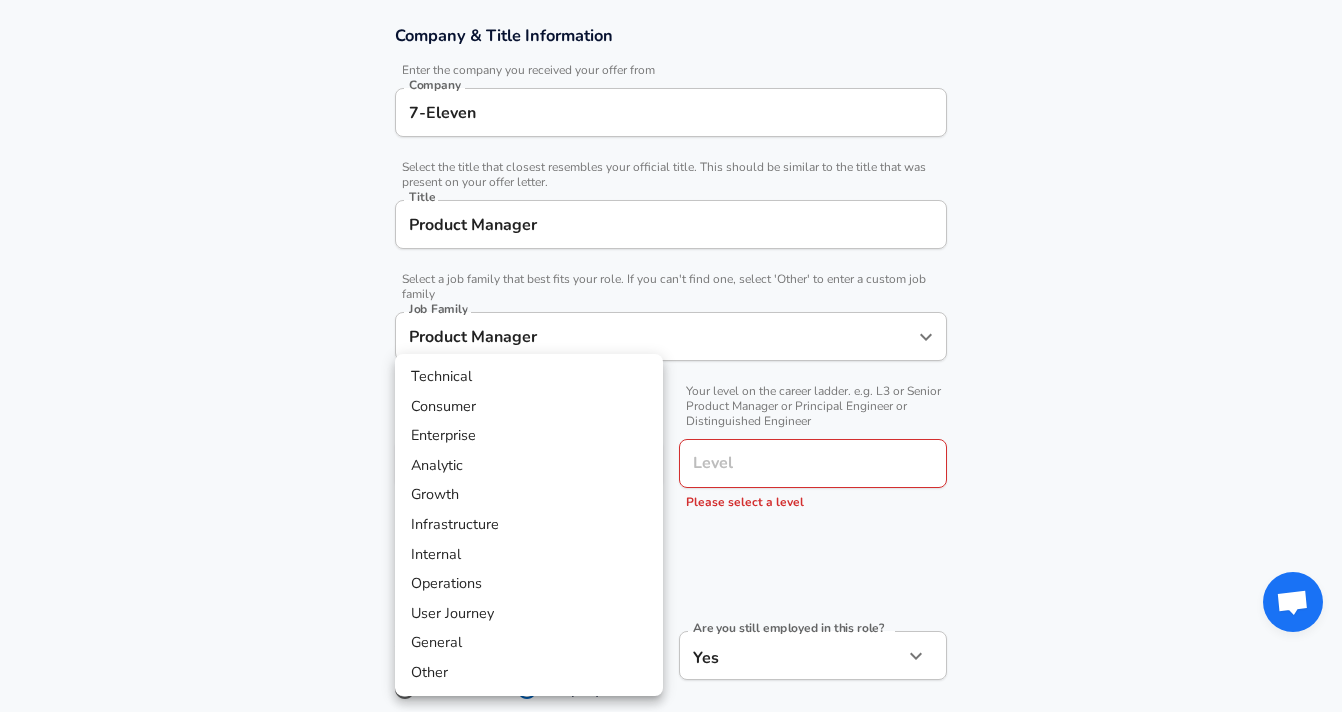 click on "Restart Add Your Salary Upload your offer letter   to verify your submission Enhance Privacy and Anonymity No Automatically hides specific fields until there are enough submissions to safely display the full details.   More Details Based on your submission and the data points that we have already collected, we will automatically hide and anonymize specific fields if there aren't enough data points to remain sufficiently anonymous. Company & Title Information   Enter the company you received your offer from Company 7-Eleven Company   Select the title that closest resembles your official title. This should be similar to the title that was present on your offer letter. Title Product Manager Title   Select a job family that best fits your role. If you can't find one, select 'Other' to enter a custom job family Job Family Product Manager Job Family   Select a Specialization that best fits your role. If you can't find one, select 'Other' to enter a custom specialization Select Specialization ​   Level Level Yes 2" at bounding box center (671, 1) 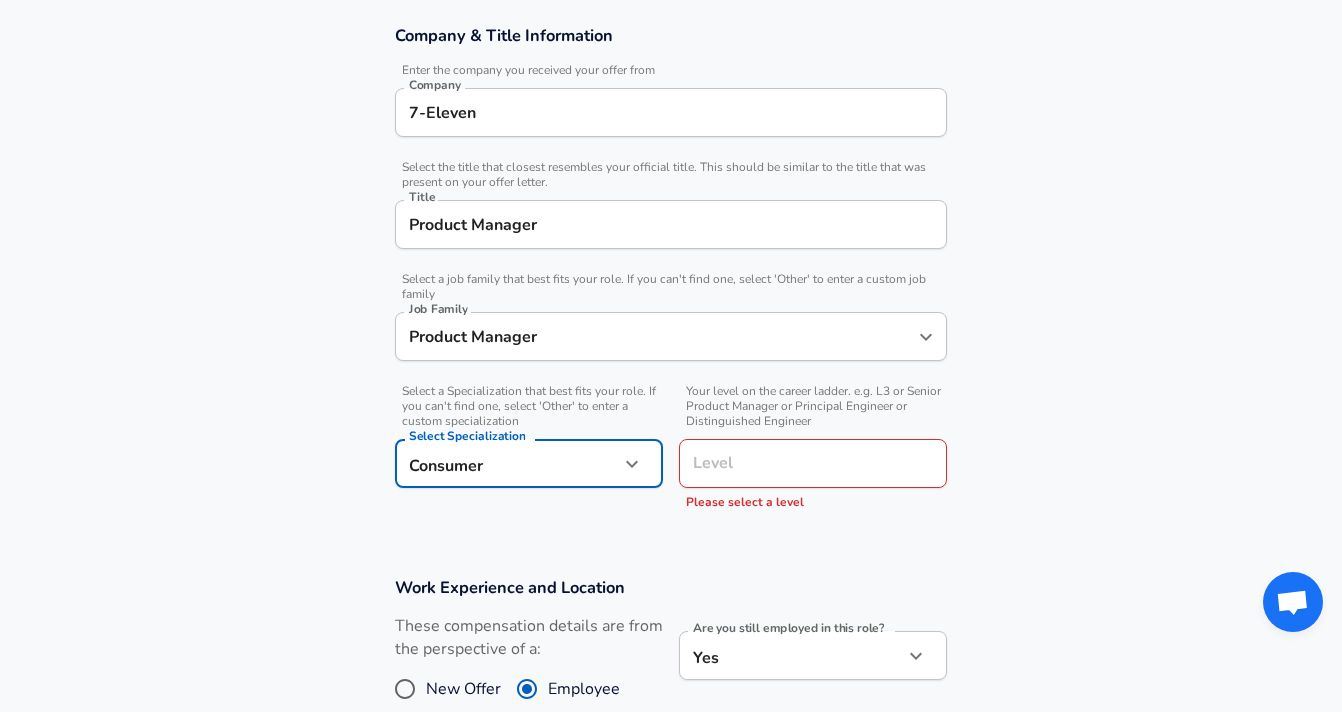 click on "Level" at bounding box center [813, 463] 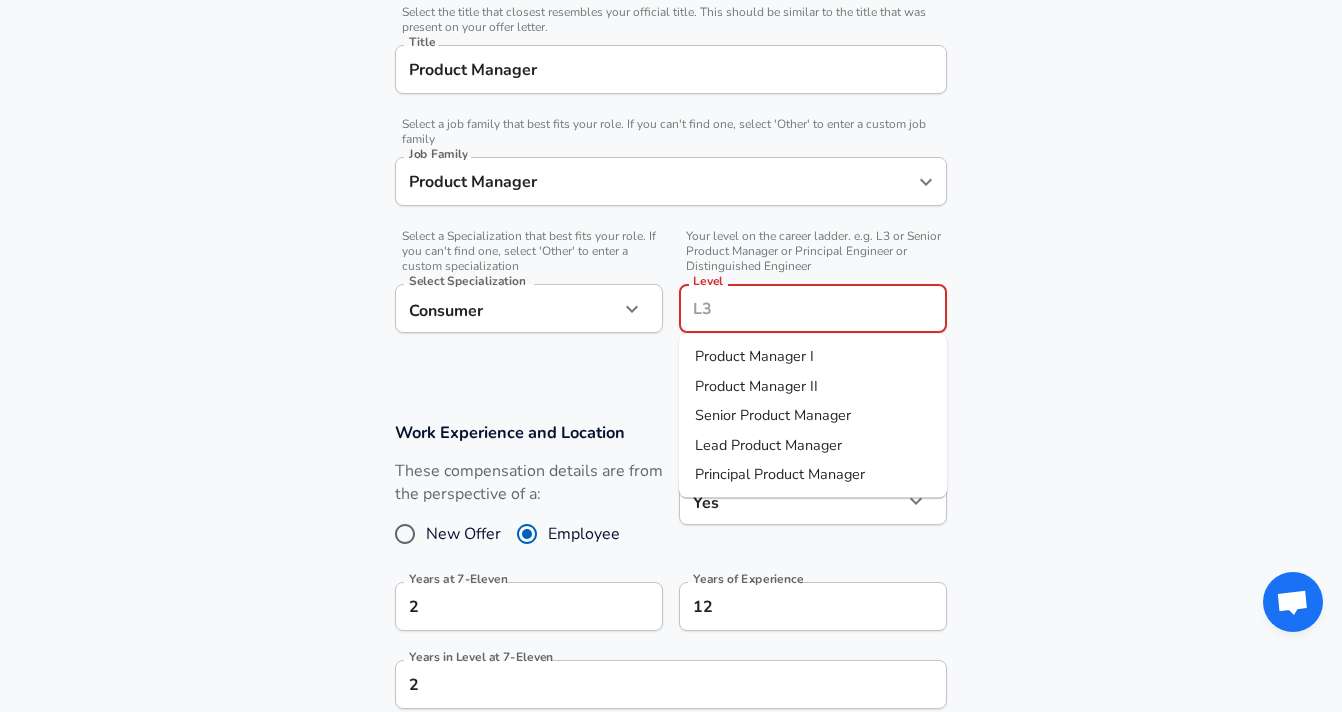 scroll, scrollTop: 528, scrollLeft: 0, axis: vertical 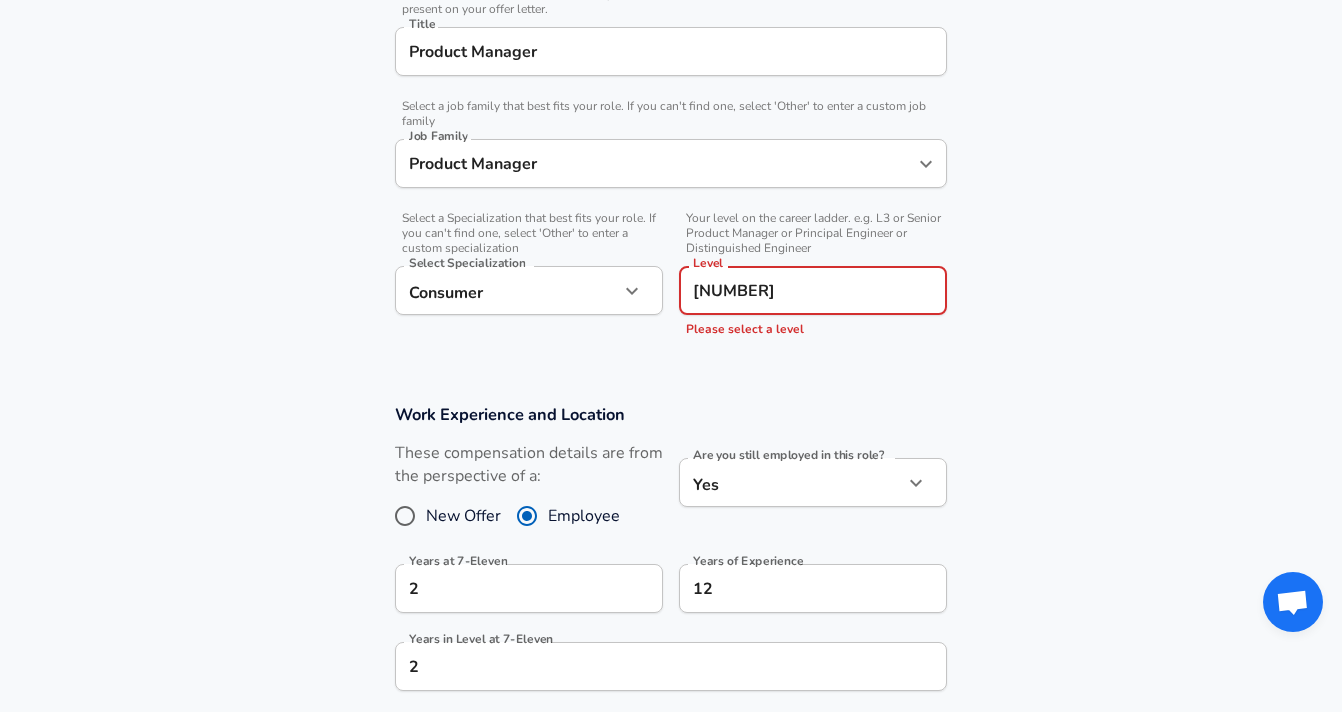 type on "l" 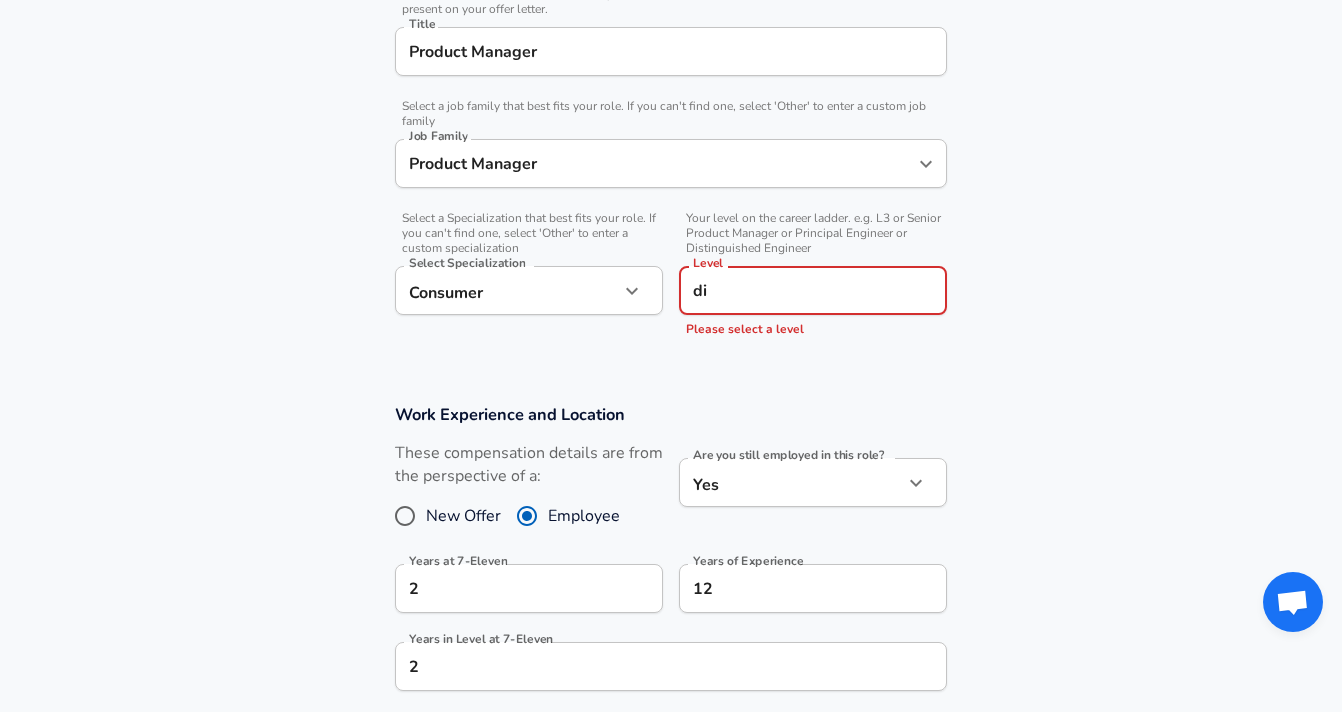 type on "d" 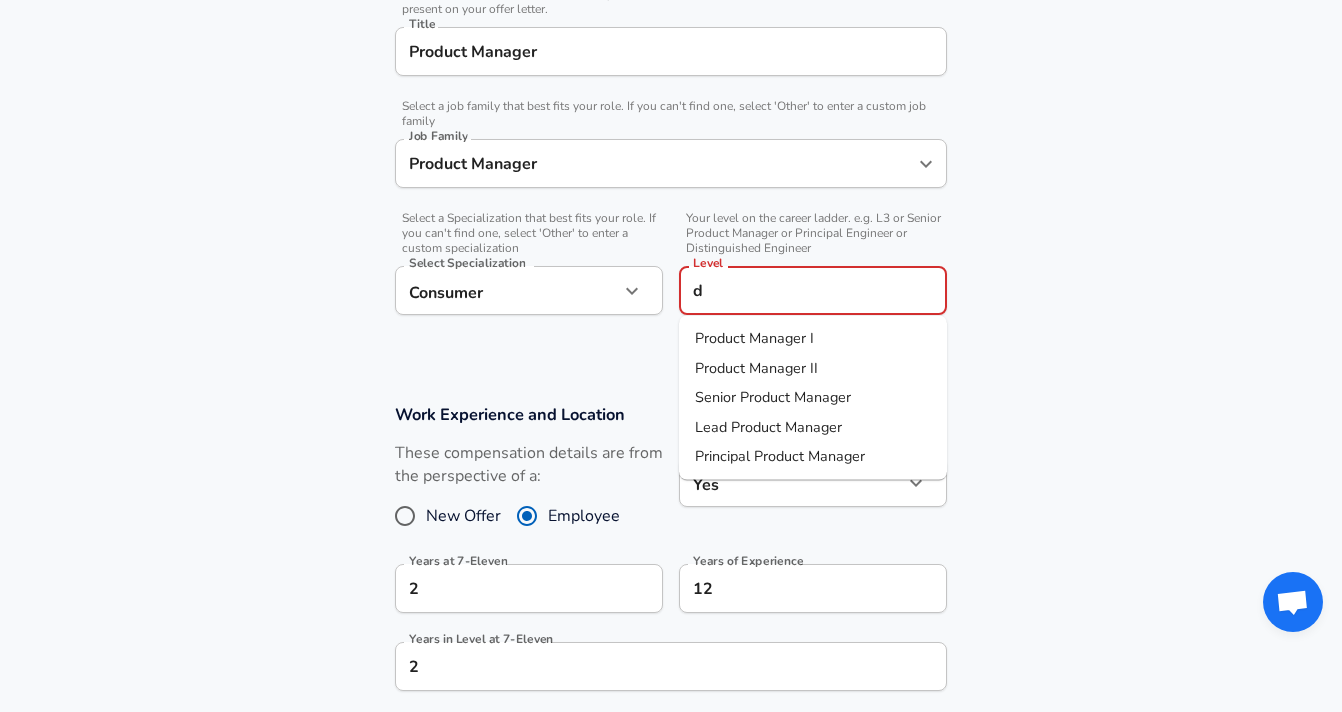 type 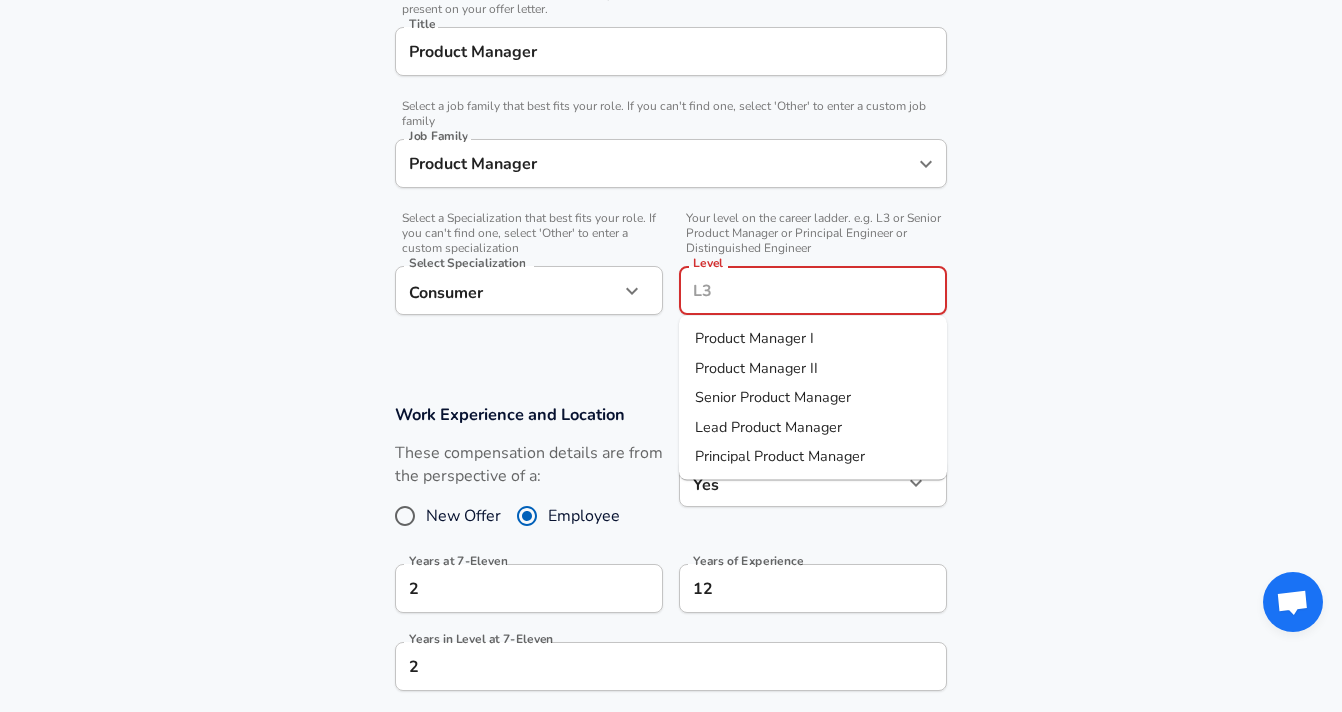 click on "Product Manager" at bounding box center [656, 163] 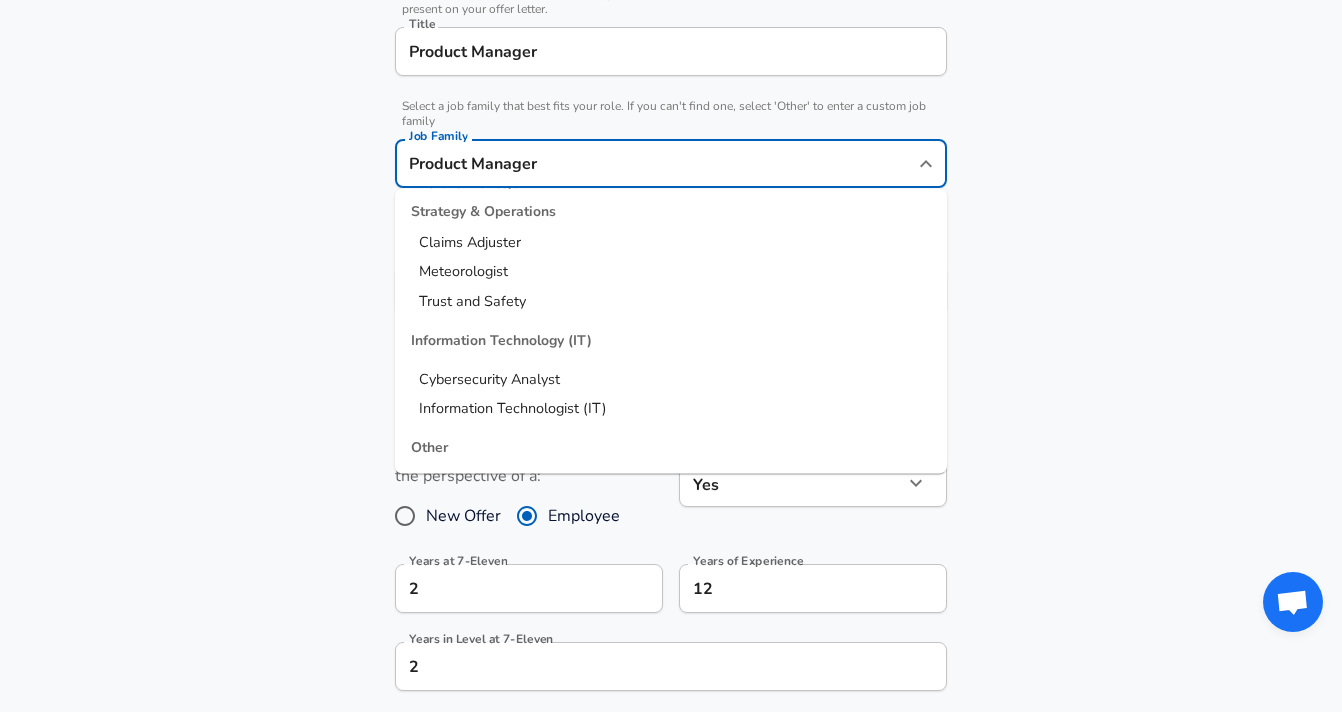 scroll, scrollTop: 2707, scrollLeft: 0, axis: vertical 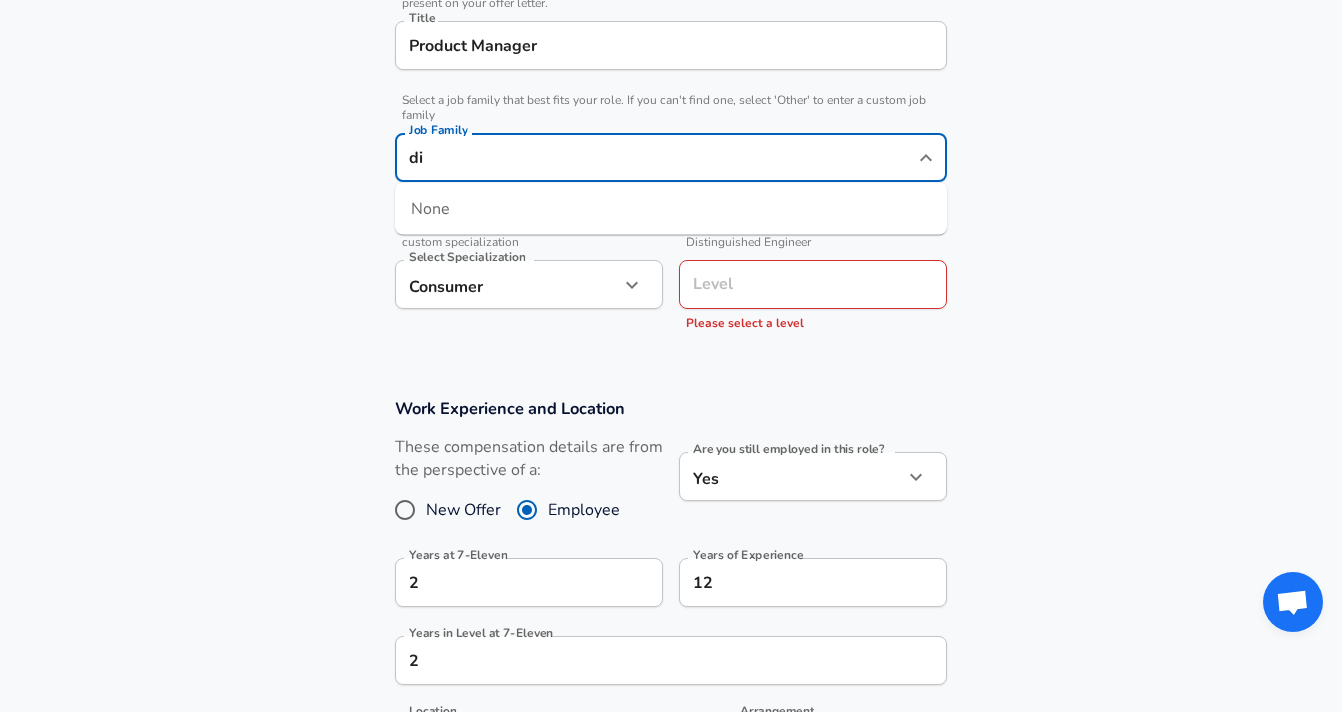 type on "d" 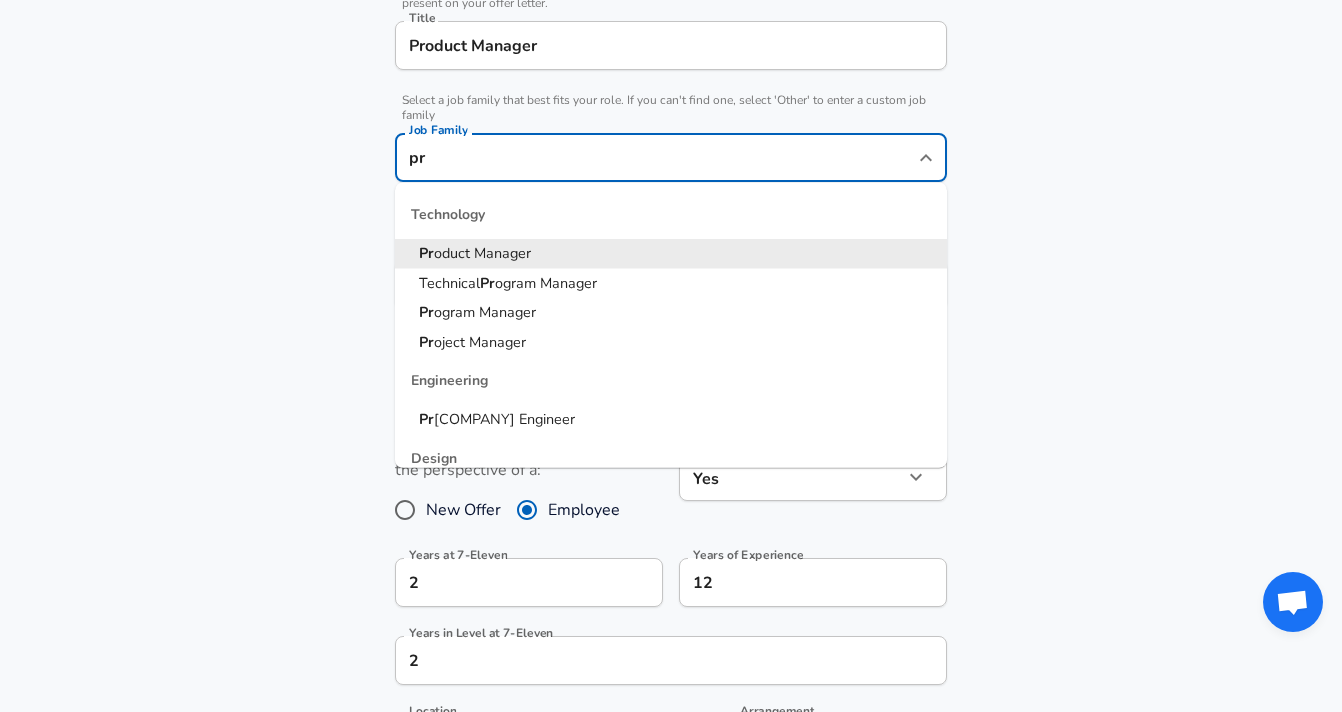 click on "oduct Manager" at bounding box center (482, 253) 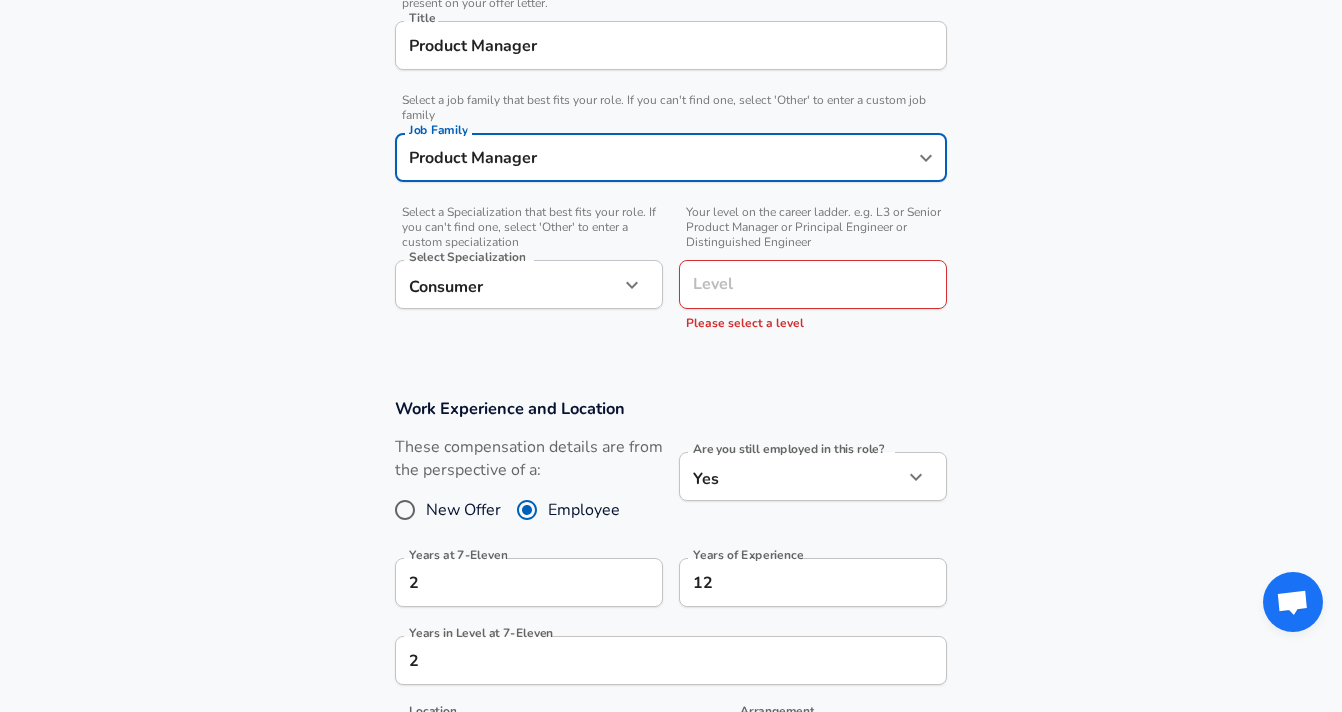 click on "Company & Title Information   Enter the company you received your offer from Company [COMPANY] Company   Select the title that closest resembles your official title. This should be similar to the title that was present on your offer letter. Title Product Manager Title   Select a job family that best fits your role. If you can't find one, select 'Other' to enter a custom job family Job Family Product Manager Job Family   Select a Specialization that best fits your role. If you can't find one, select 'Other' to enter a custom specialization Select Specialization Consumer Consumer Select Specialization   Your level on the career ladder. e.g. L3 or Senior Product Manager or Principal Engineer or Distinguished Engineer Level Level Please select a level" at bounding box center [671, 98] 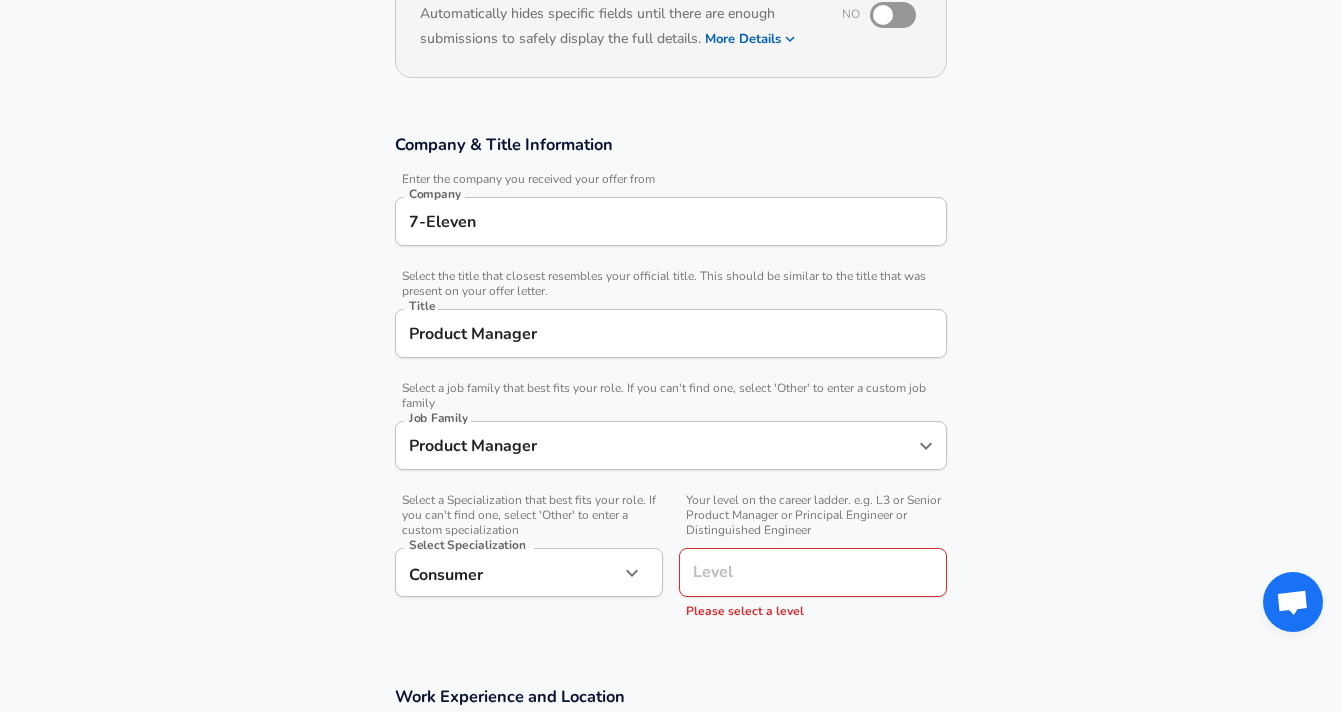 scroll, scrollTop: 228, scrollLeft: 0, axis: vertical 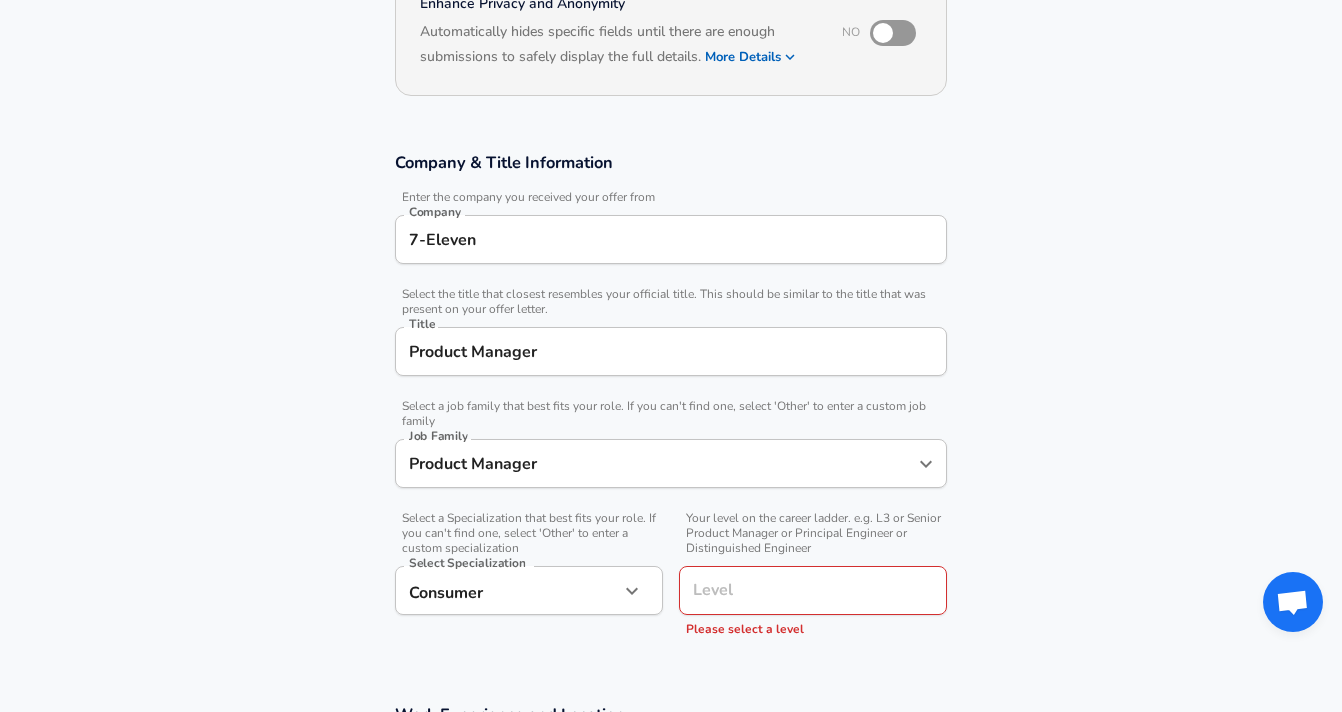 click on "Product Manager" at bounding box center [671, 351] 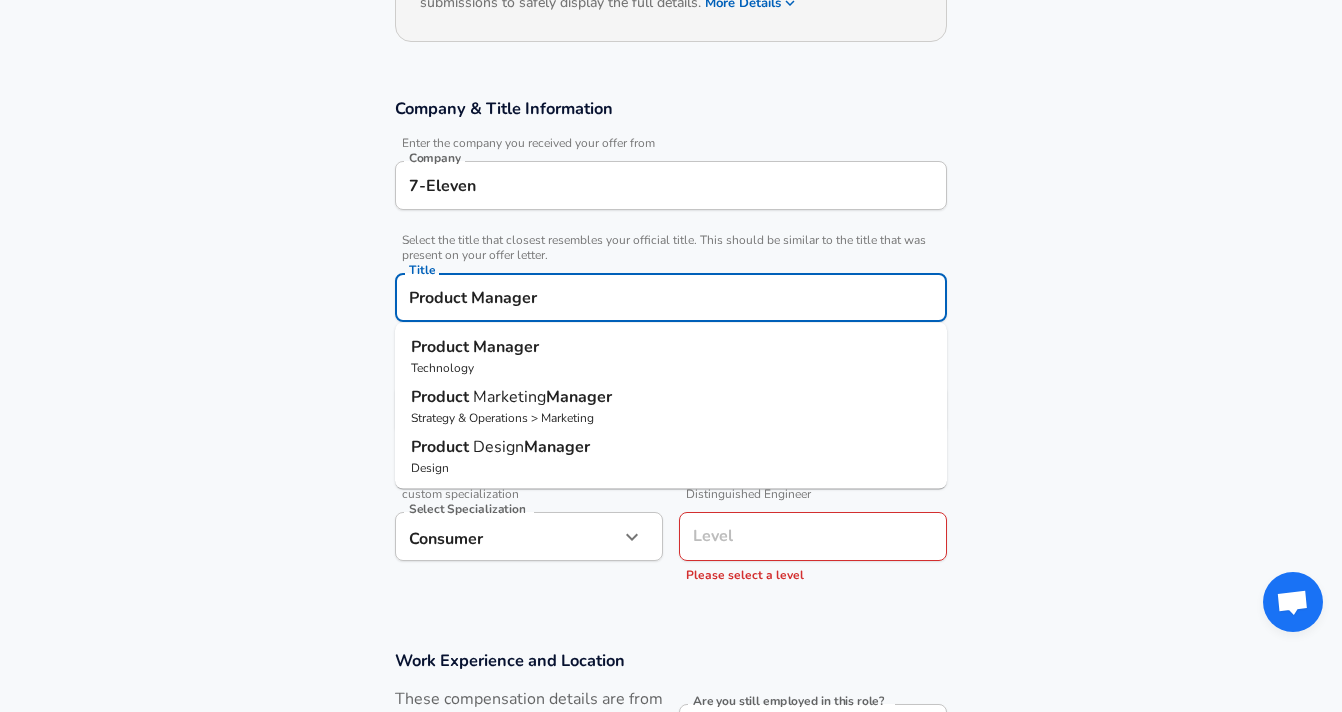 scroll, scrollTop: 283, scrollLeft: 0, axis: vertical 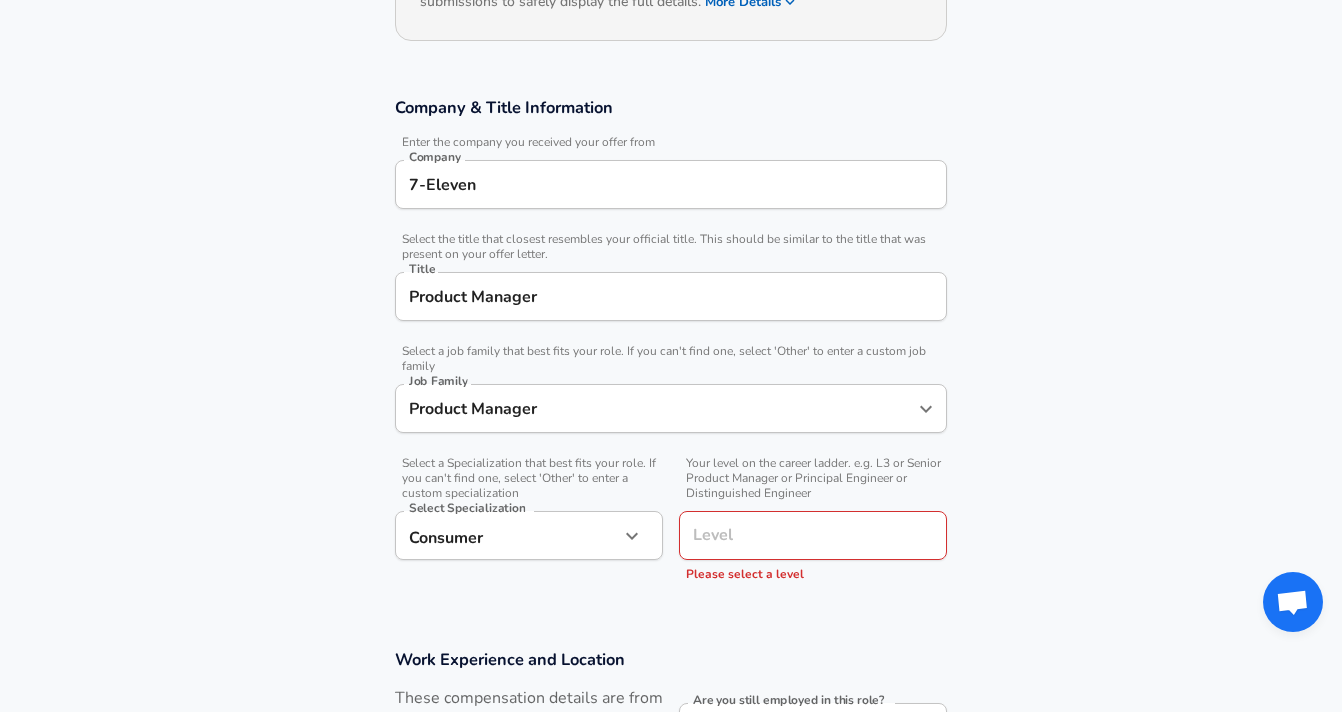 click on "Company & Title Information   Enter the company you received your offer from Company [COMPANY] Company   Select the title that closest resembles your official title. This should be similar to the title that was present on your offer letter. Title Product Manager Title   Select a job family that best fits your role. If you can't find one, select 'Other' to enter a custom job family Job Family Product Manager Job Family   Select a Specialization that best fits your role. If you can't find one, select 'Other' to enter a custom specialization Select Specialization Consumer Consumer Select Specialization   Your level on the career ladder. e.g. L3 or Senior Product Manager or Principal Engineer or Distinguished Engineer Level Level Please select a level" at bounding box center (671, 349) 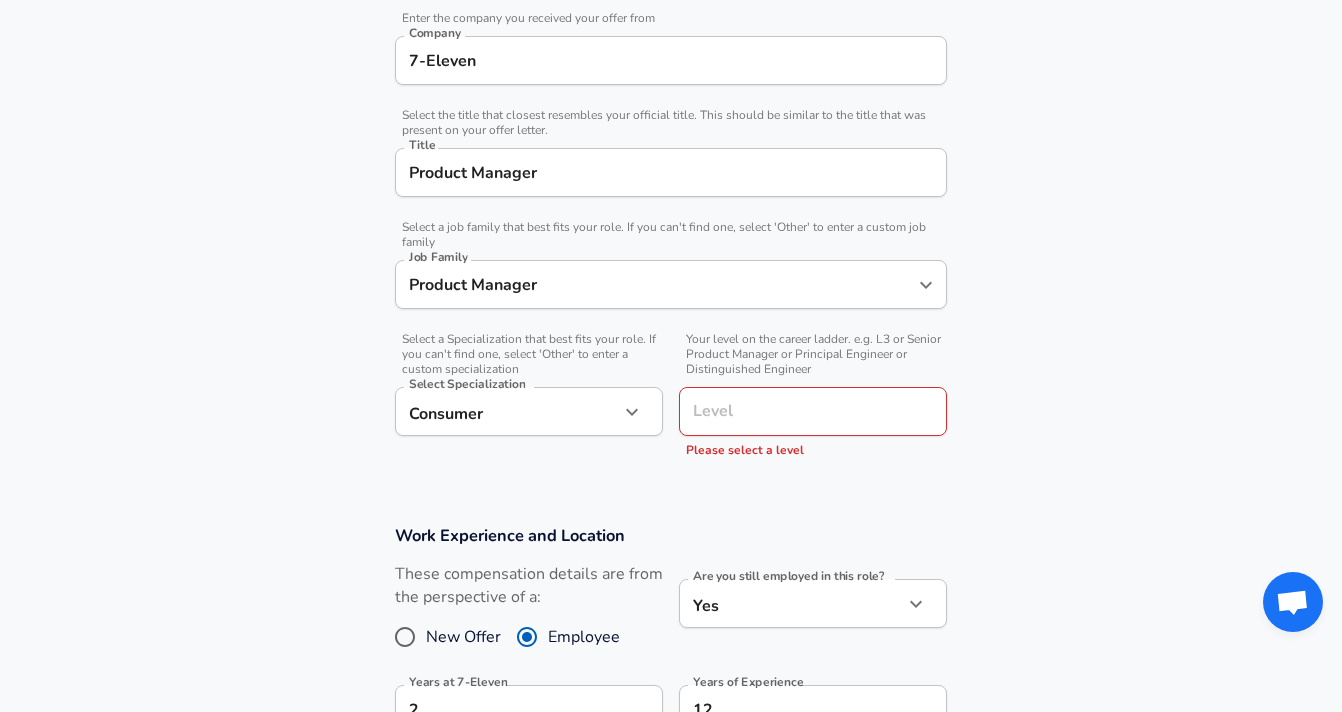 scroll, scrollTop: 563, scrollLeft: 0, axis: vertical 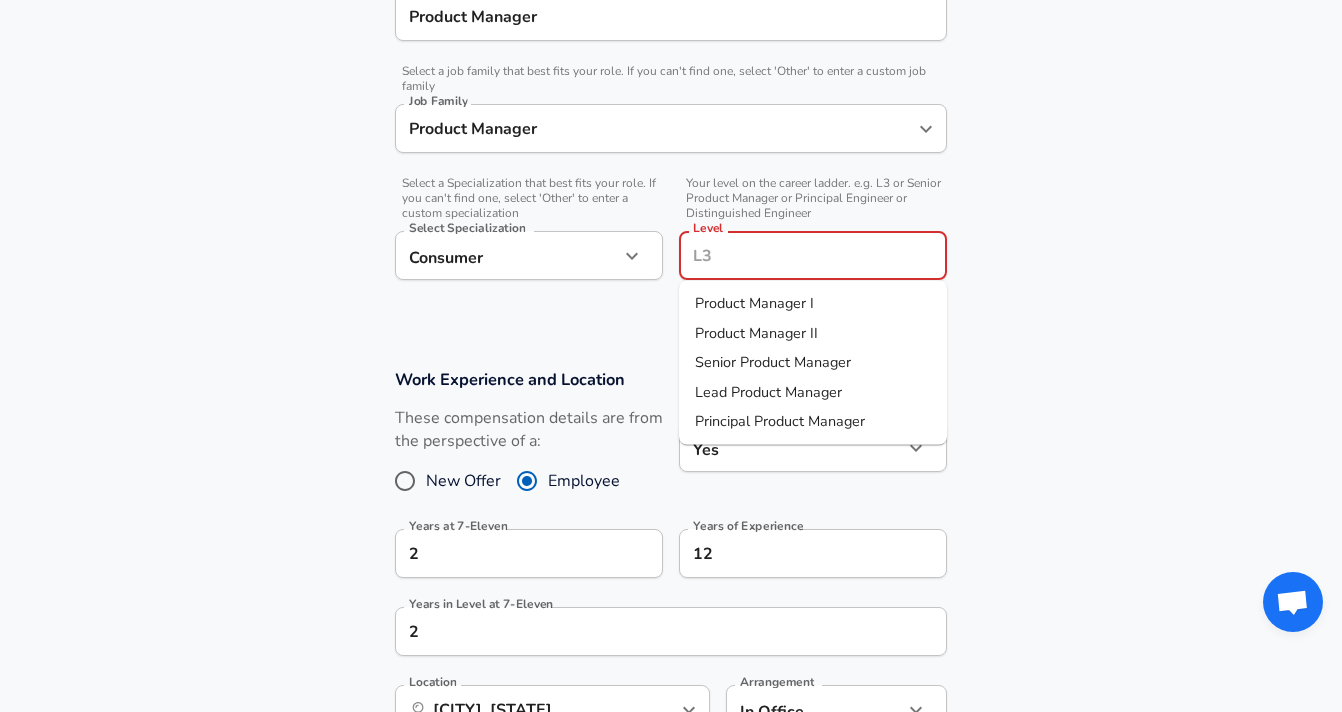 click on "Level" at bounding box center [813, 255] 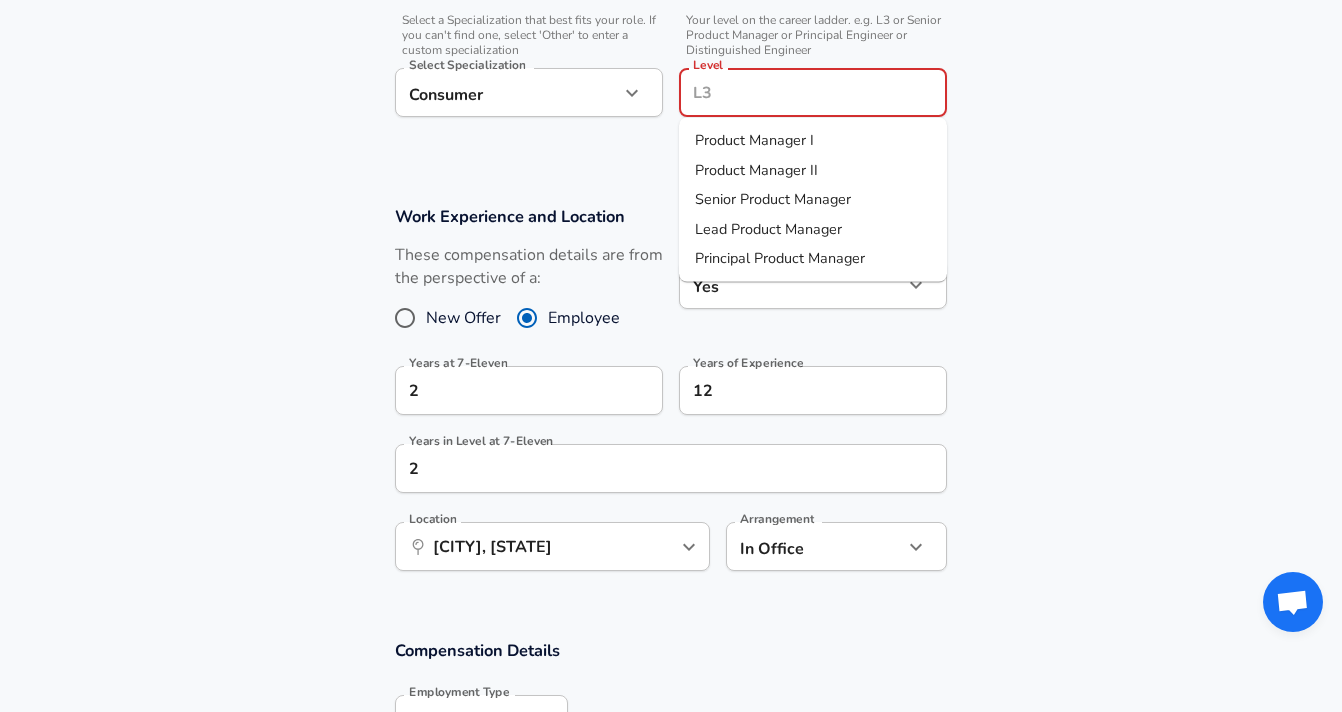 scroll, scrollTop: 727, scrollLeft: 0, axis: vertical 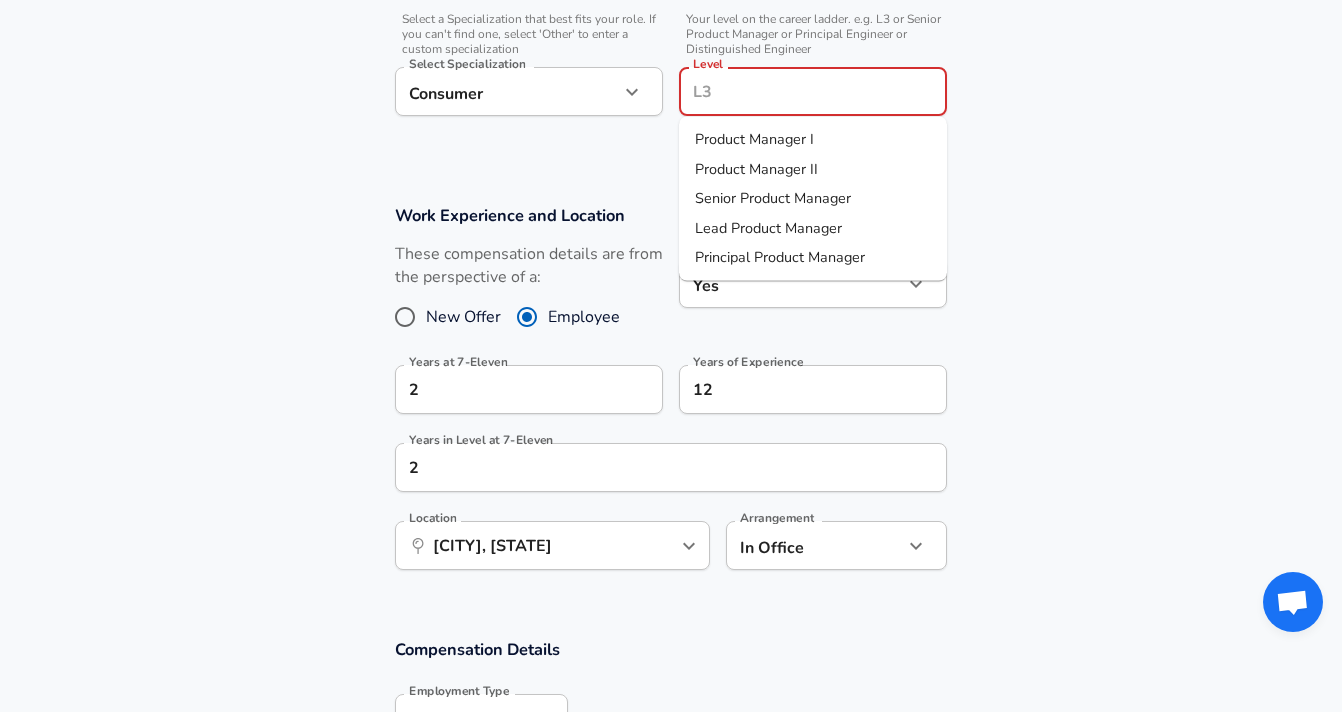 click on "Lead Product Manager" at bounding box center (768, 227) 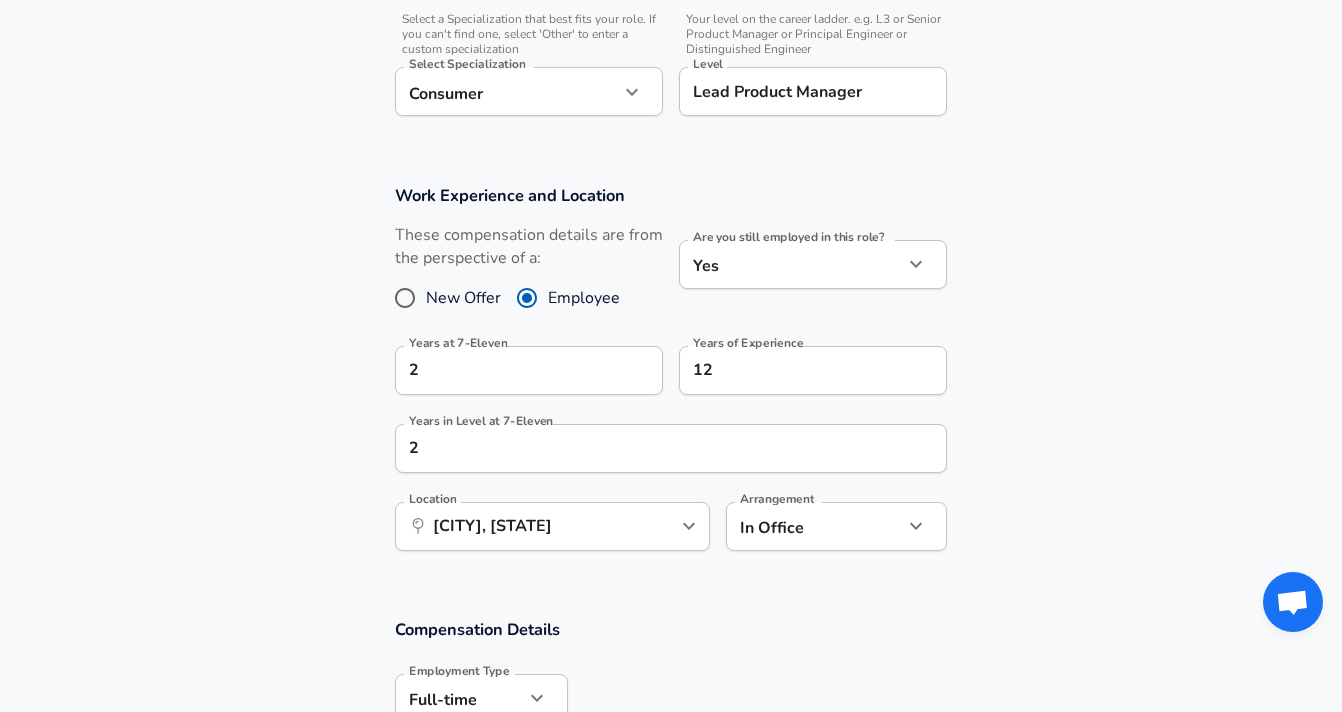 click on "Company & Title Information   Enter the company you received your offer from Company 7-Eleven Company   Select the title that closest resembles your official title. This should be similar to the title that was present on your offer letter. Title Product Manager Title   Select a job family that best fits your role. If you can't find one, select 'Other' to enter a custom job family Job Family Product Manager Job Family   Select a Specialization that best fits your role. If you can't find one, select 'Other' to enter a custom specialization Select Specialization Consumer Consumer Select Specialization   Your level on the career ladder. e.g. L3 or Senior Product Manager or Principal Engineer or Distinguished Engineer Level Lead Product Manager Level" at bounding box center [671, -105] 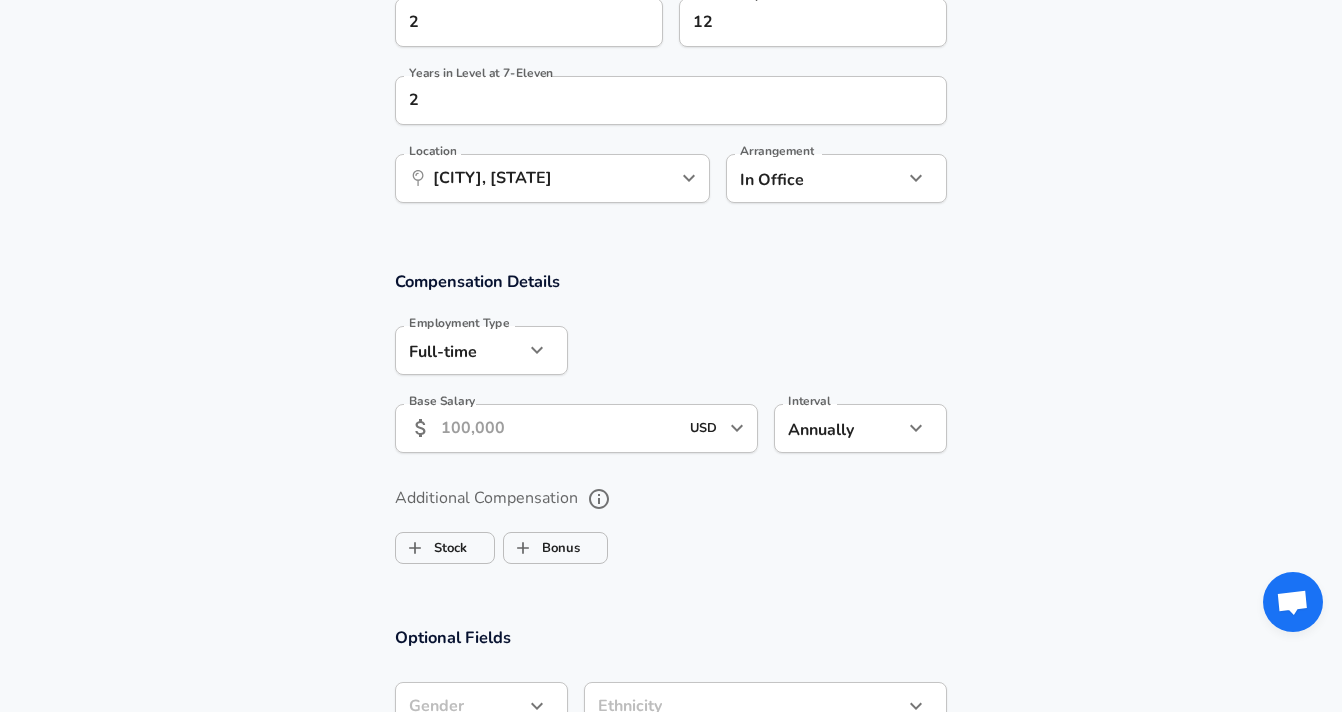 scroll, scrollTop: 1091, scrollLeft: 0, axis: vertical 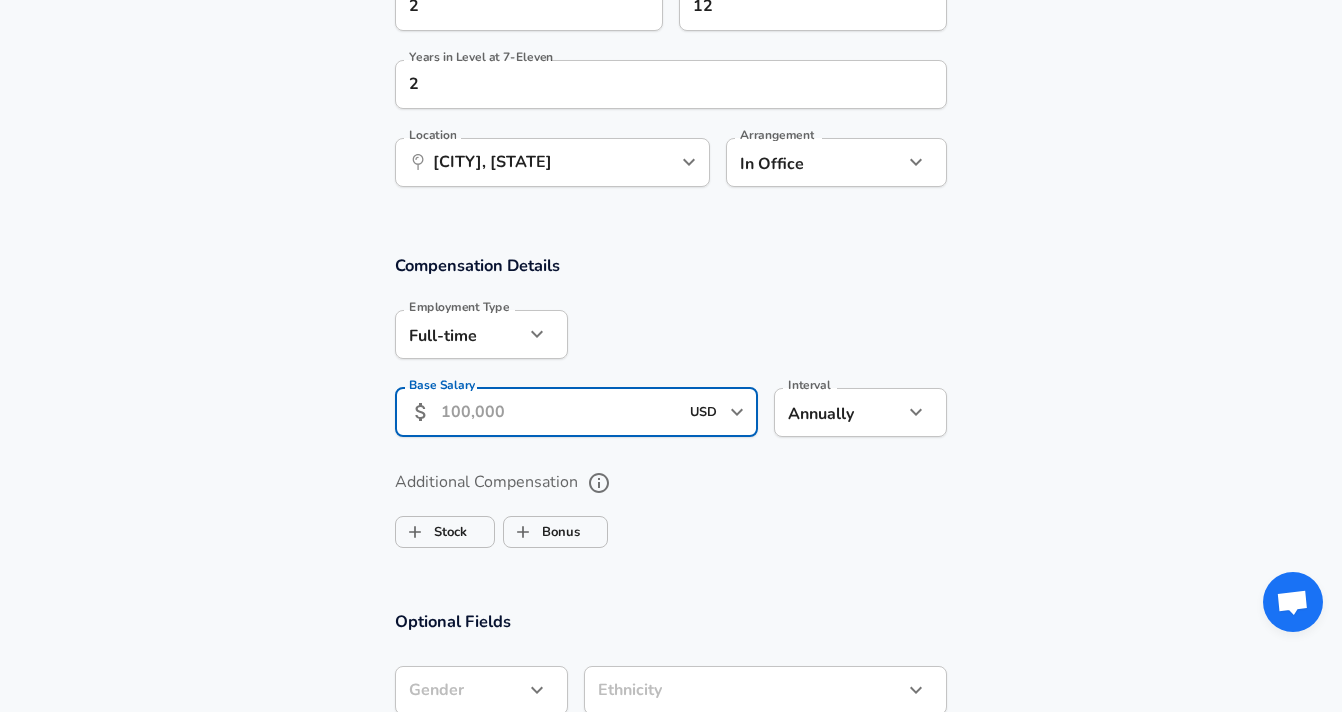click on "Base Salary" at bounding box center (559, 412) 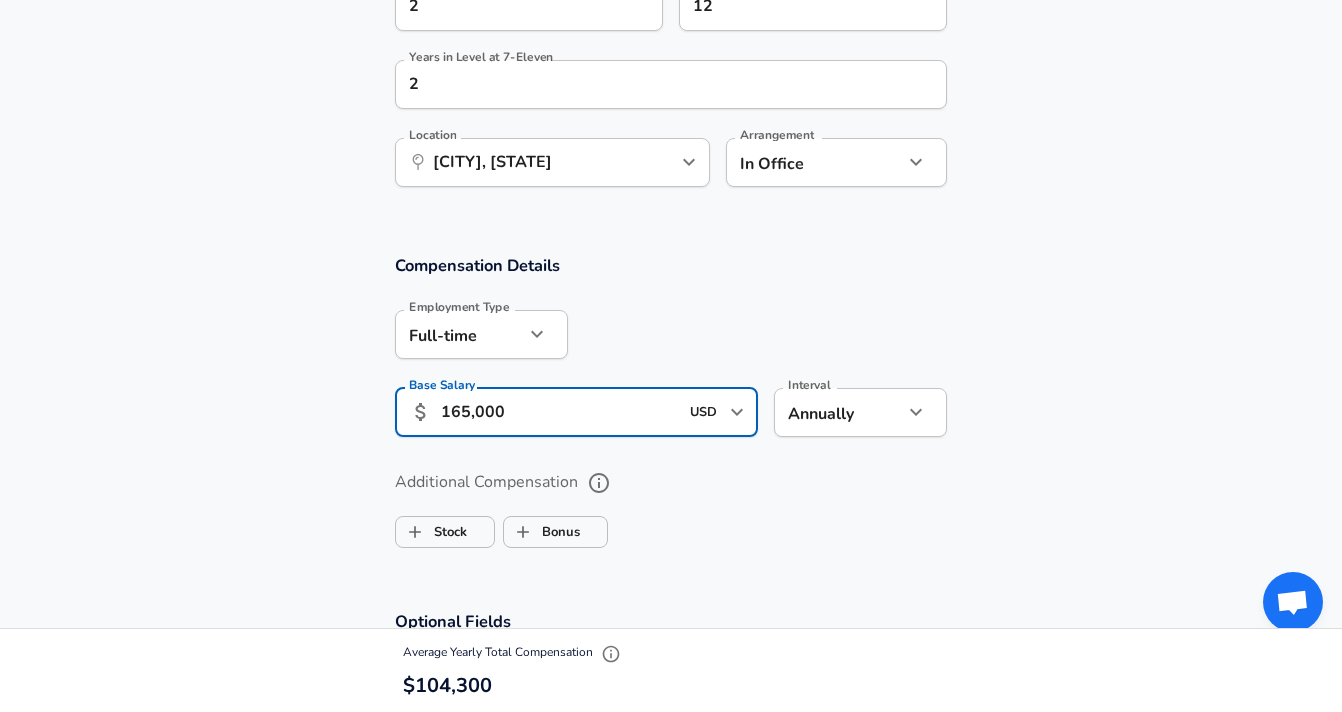 type on "165,000" 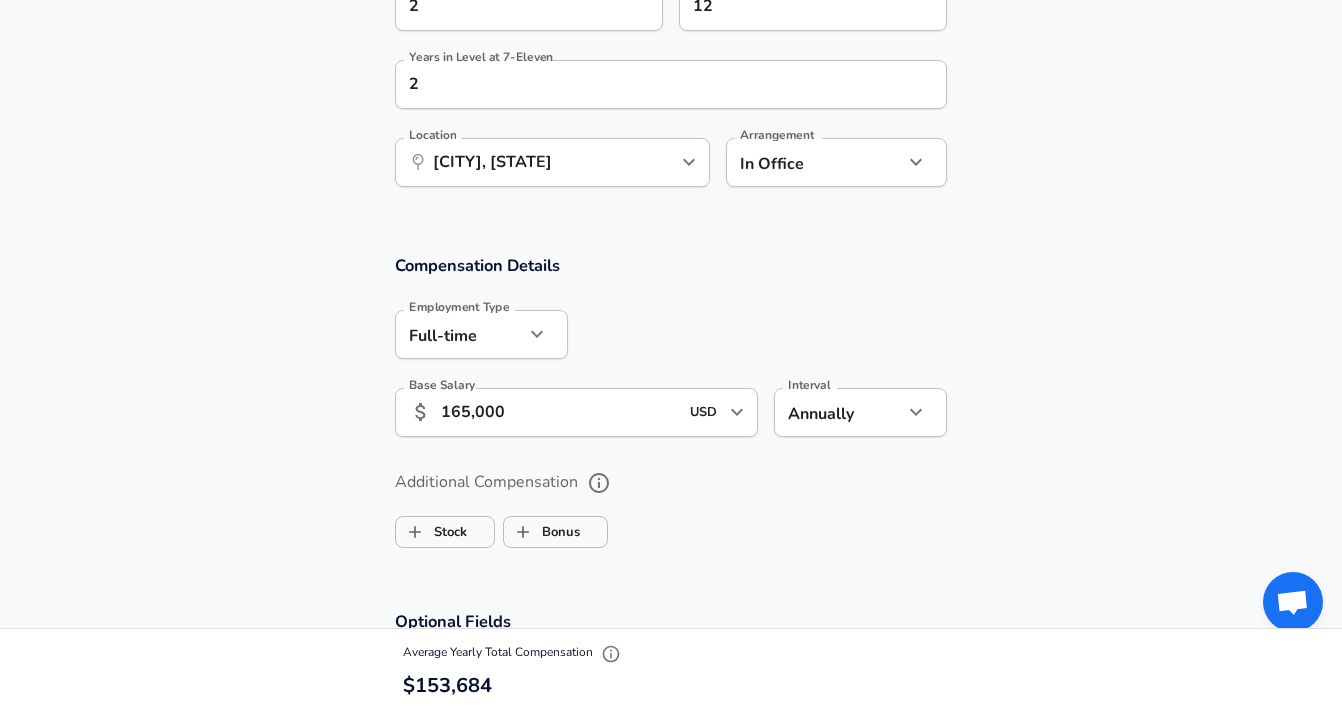 click on "Additional Compensation   Stock Bonus" at bounding box center (671, 511) 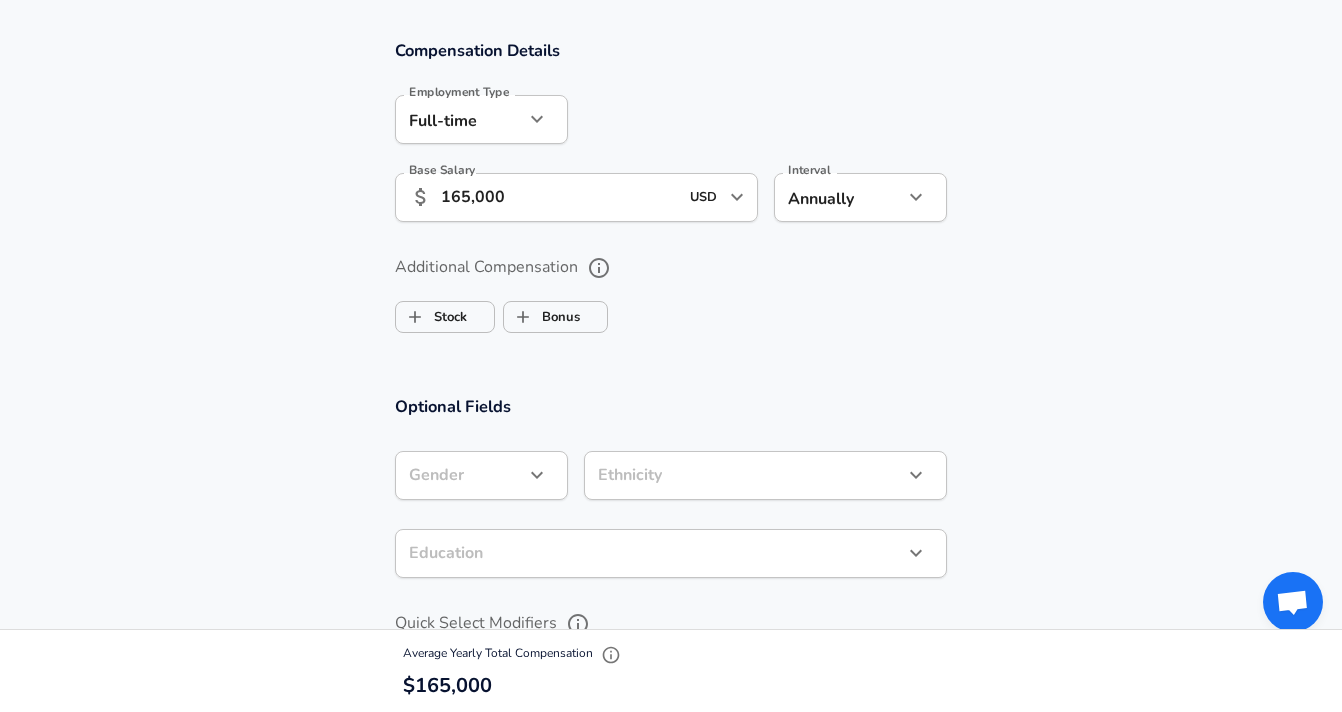 scroll, scrollTop: 1309, scrollLeft: 0, axis: vertical 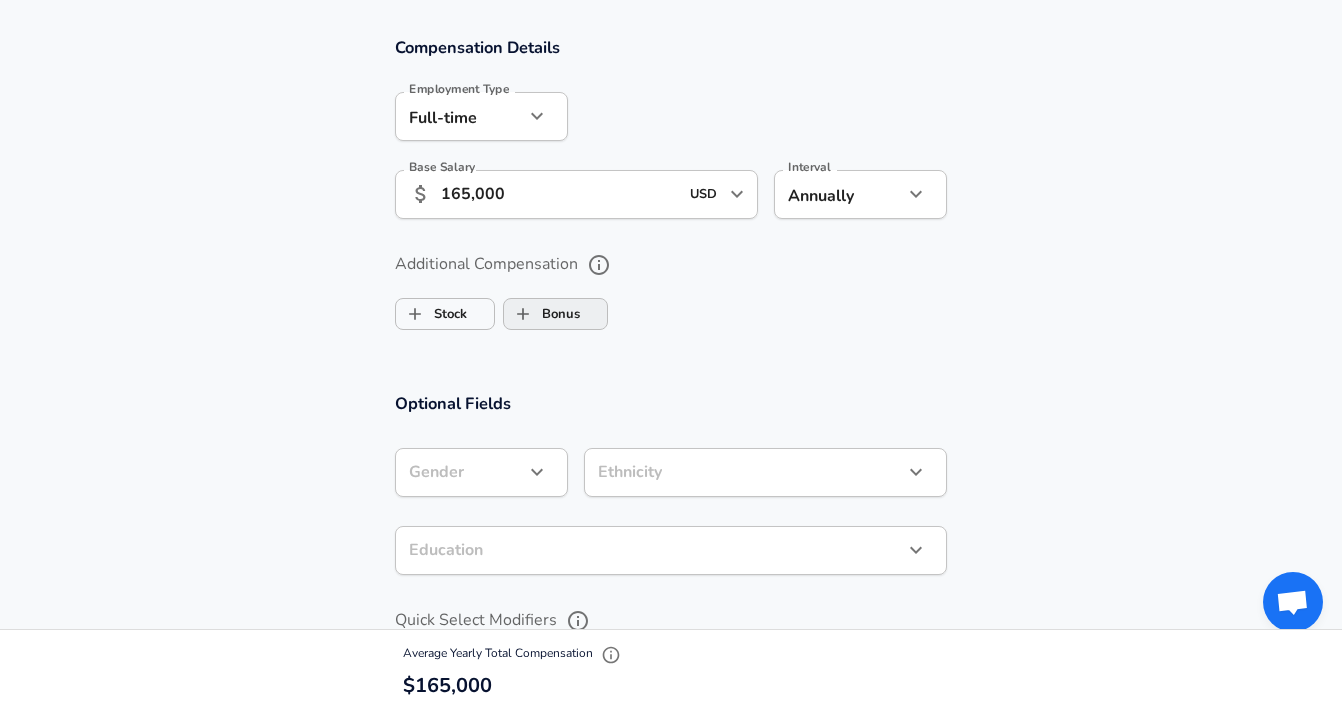 click on "Bonus" at bounding box center (542, 314) 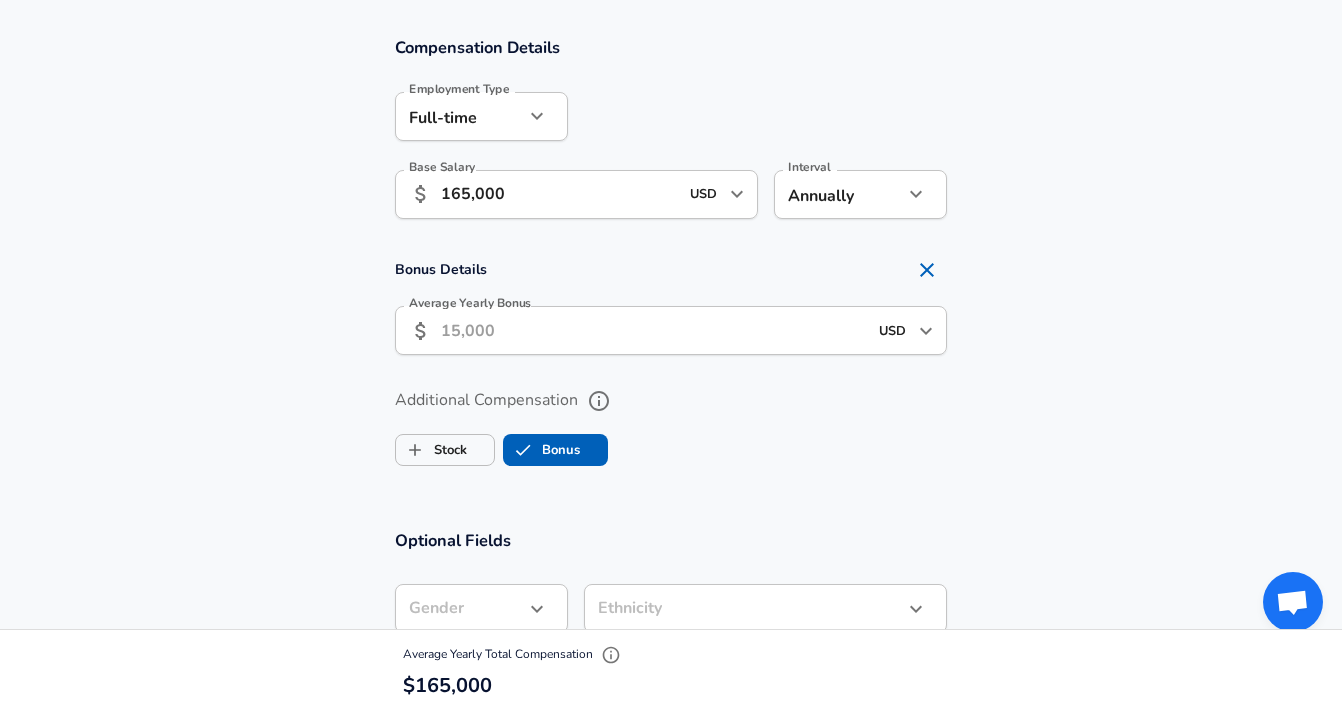 click on "Average Yearly Bonus" at bounding box center [654, 330] 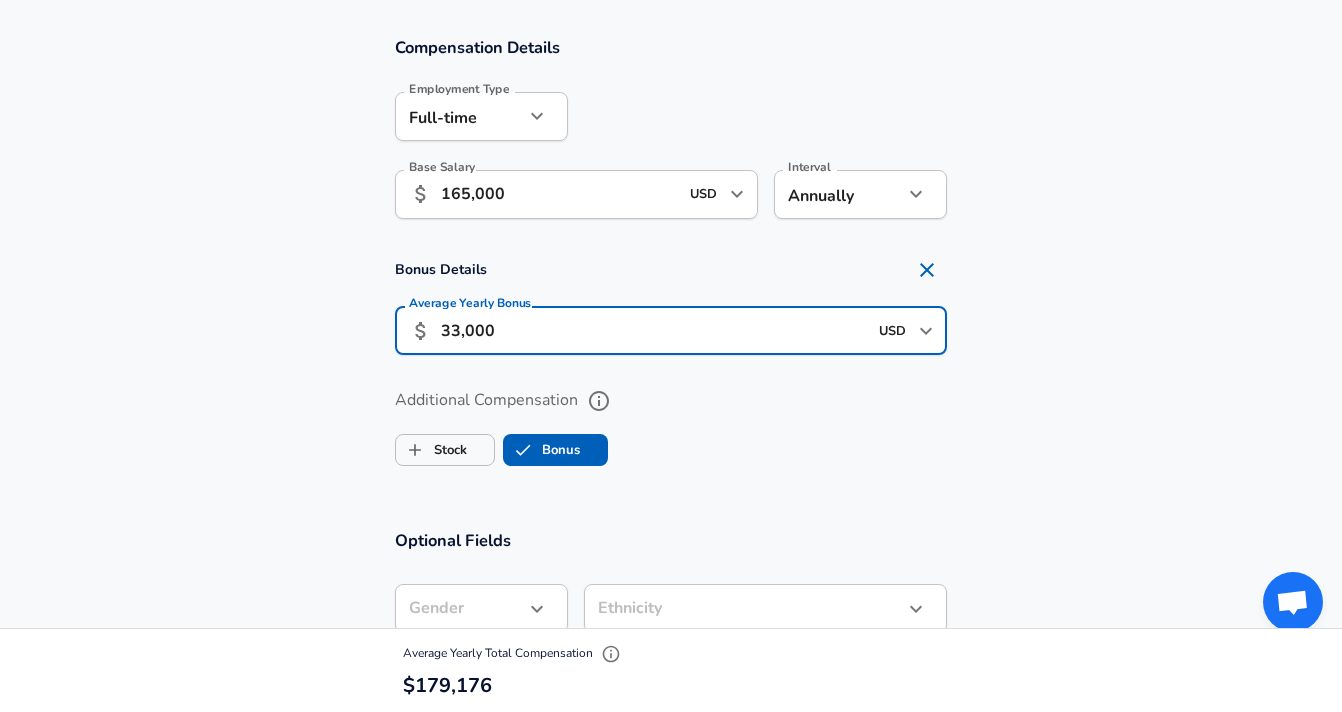 type on "33,000" 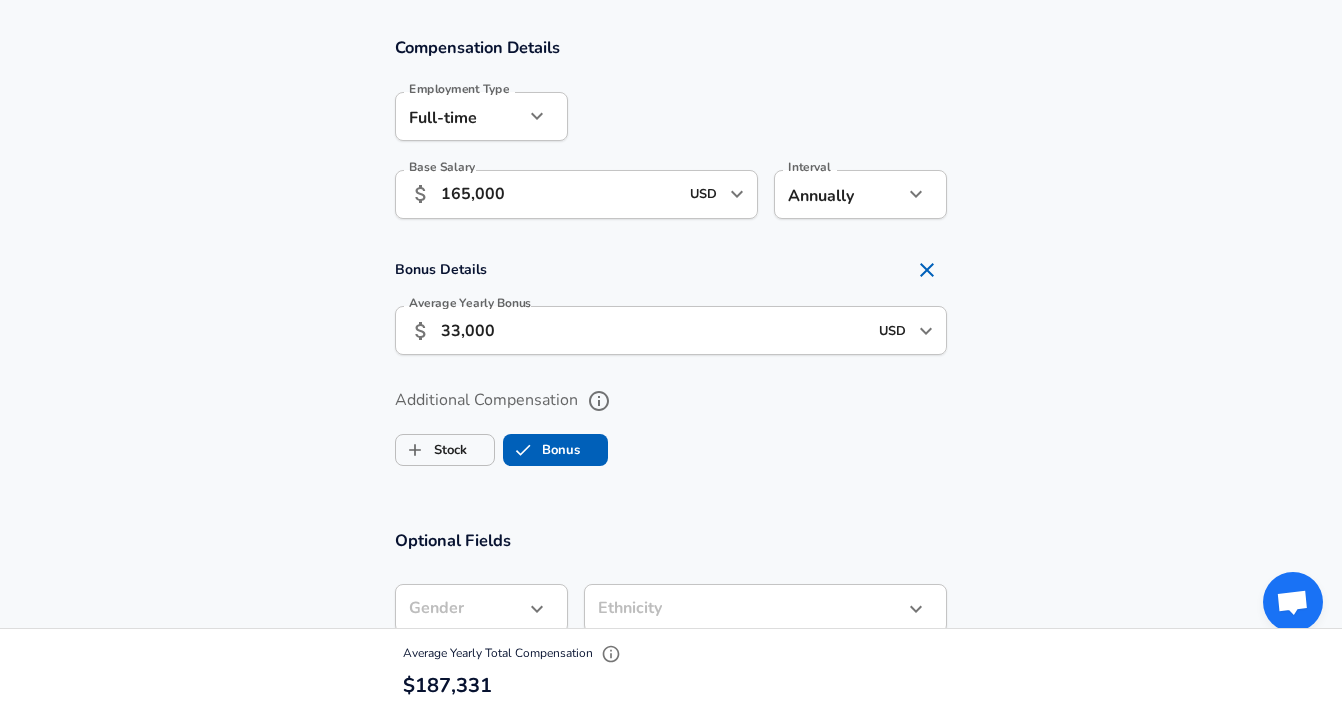 click on "Additional Compensation" at bounding box center (671, 401) 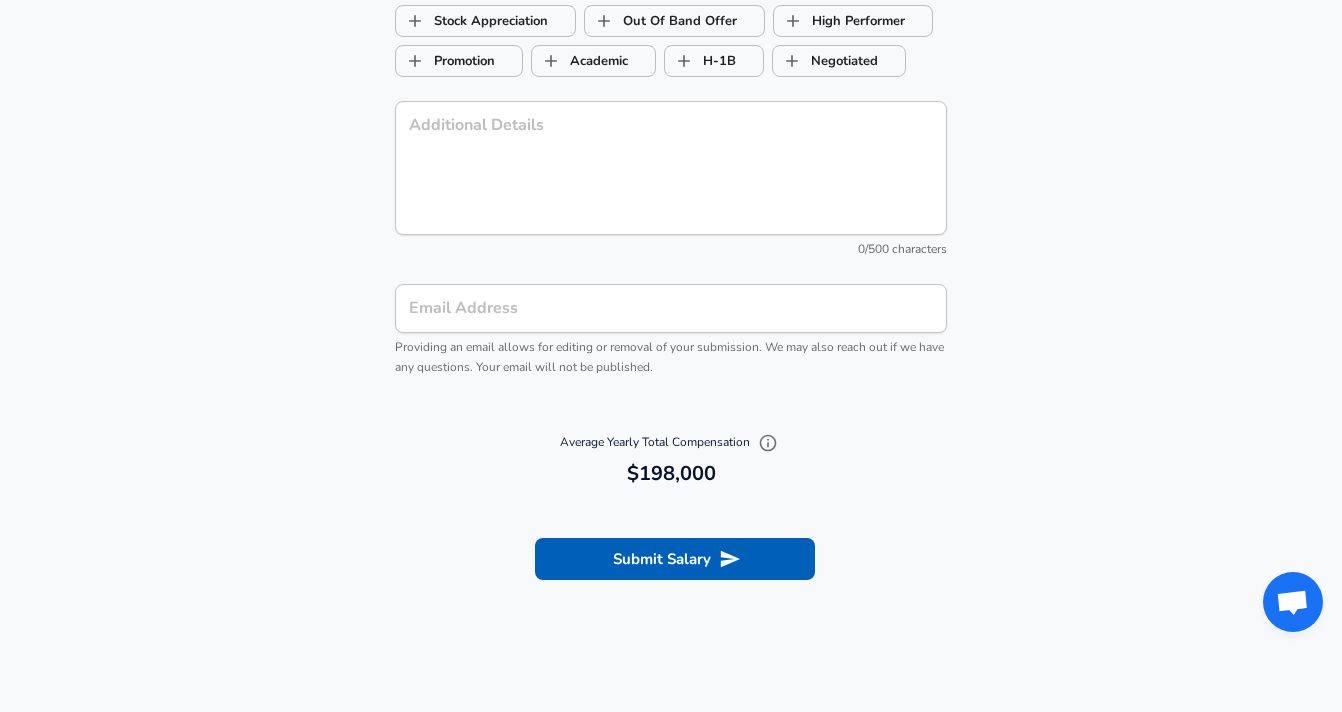 scroll, scrollTop: 2162, scrollLeft: 0, axis: vertical 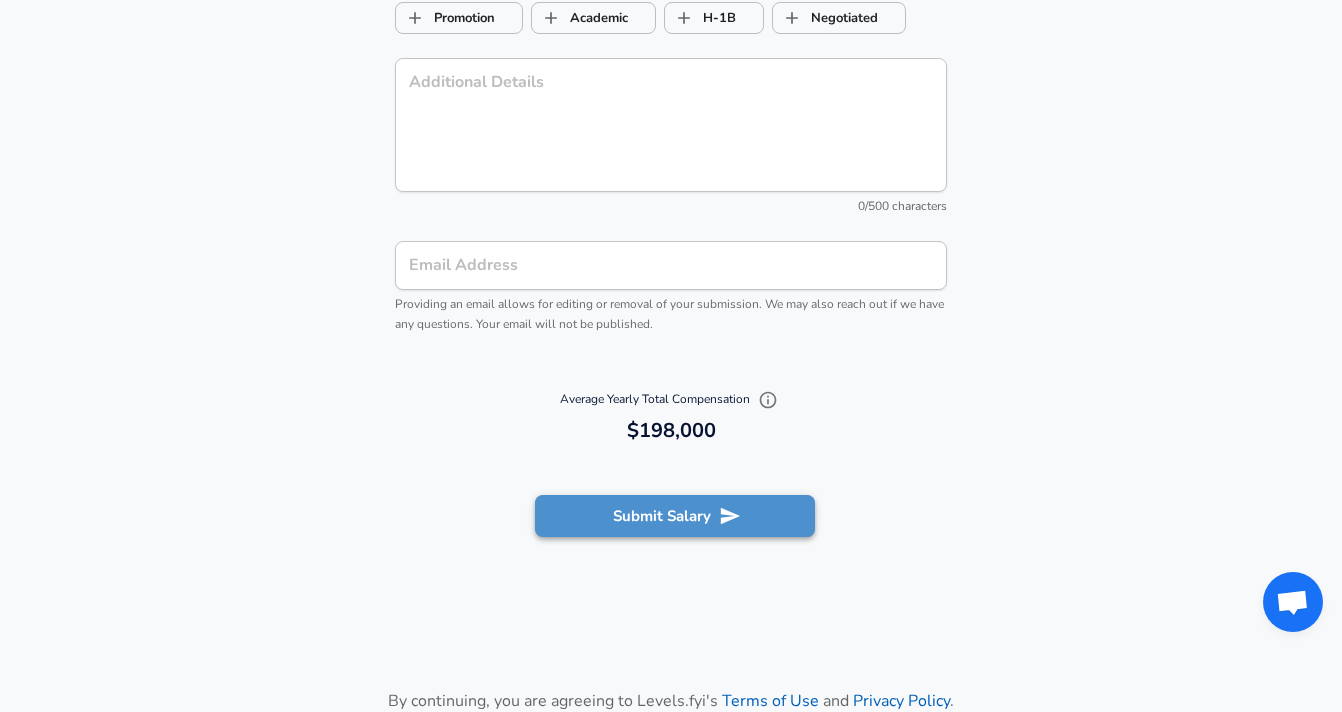 click on "Submit Salary" at bounding box center [675, 516] 